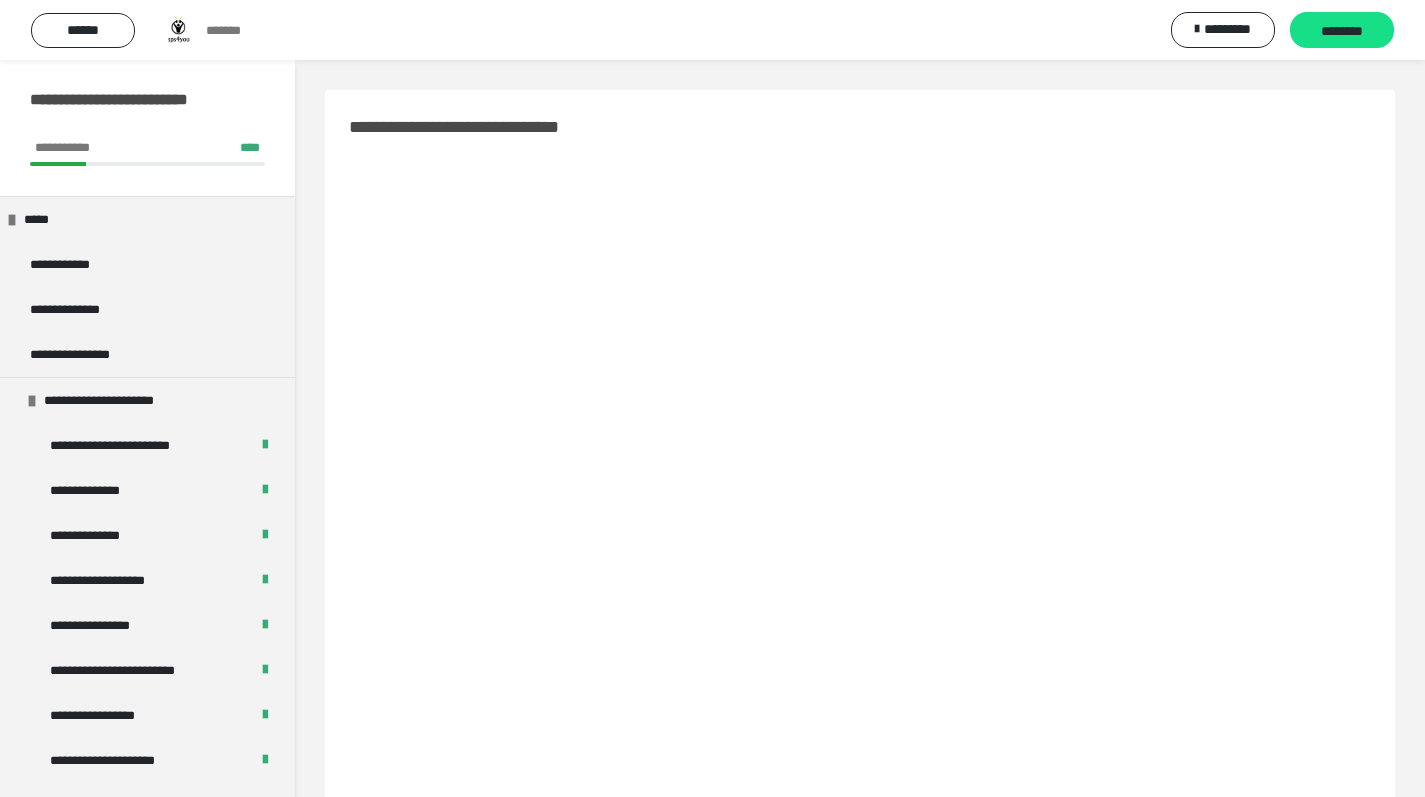 scroll, scrollTop: 609, scrollLeft: 0, axis: vertical 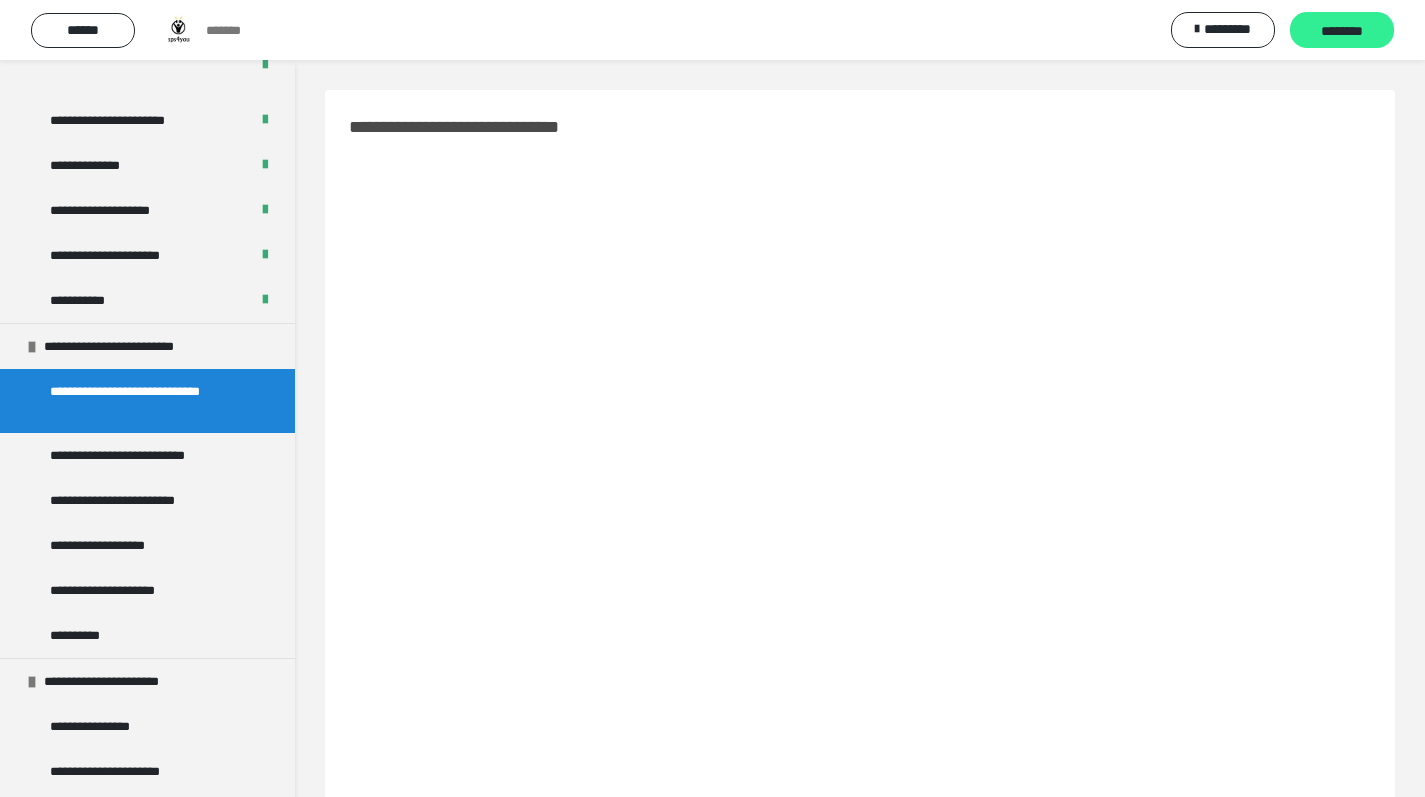 click on "********" at bounding box center (1342, 31) 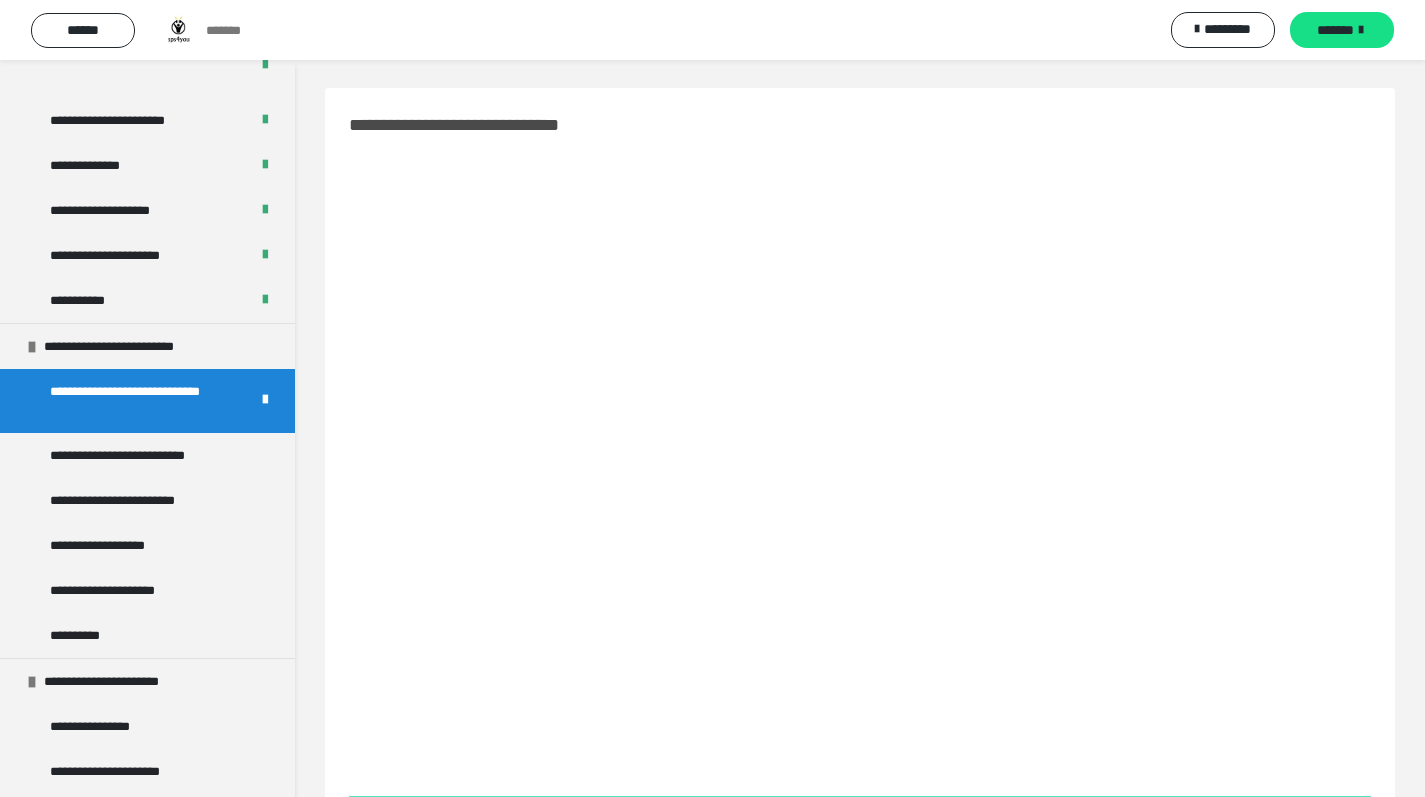 click on "*******" at bounding box center (1335, 30) 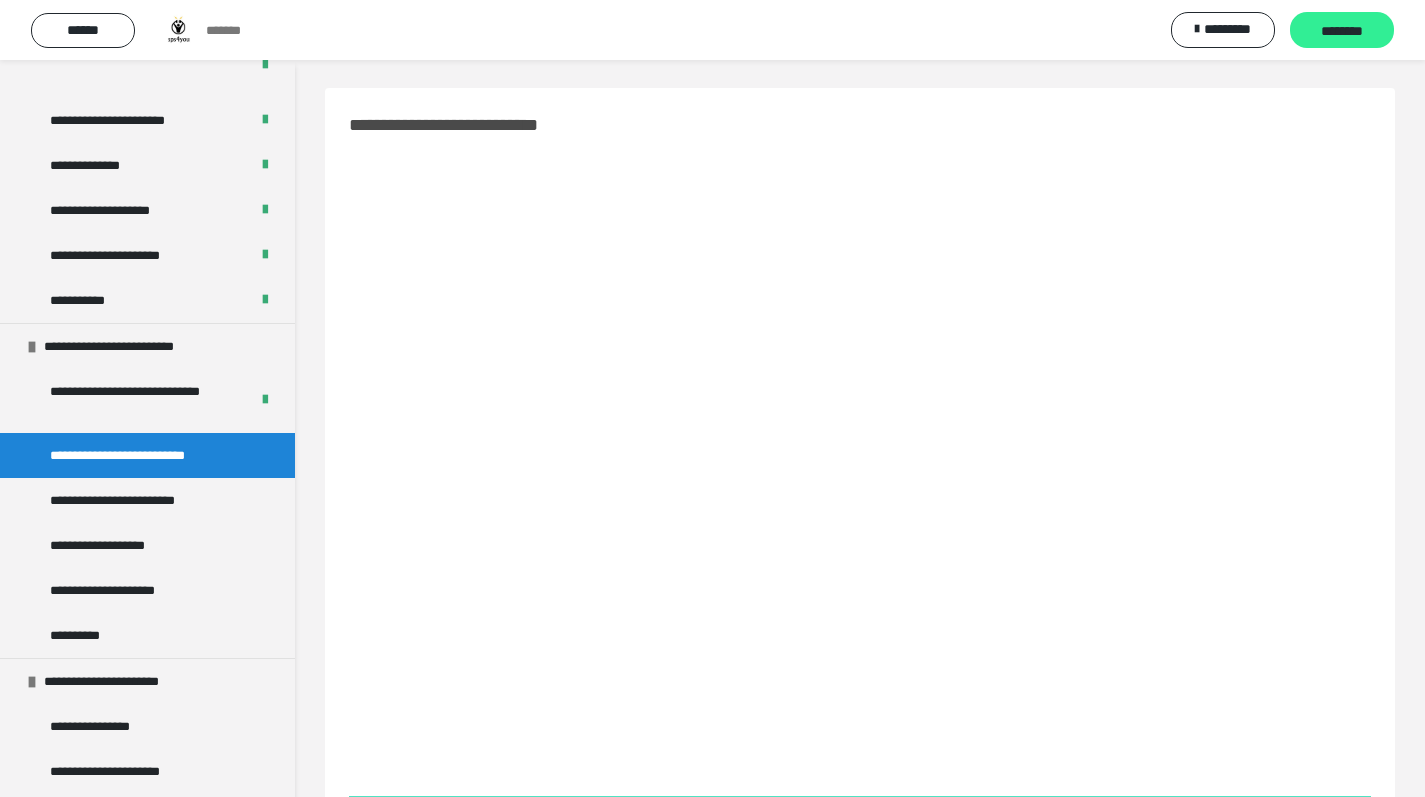 click on "********" at bounding box center (1342, 31) 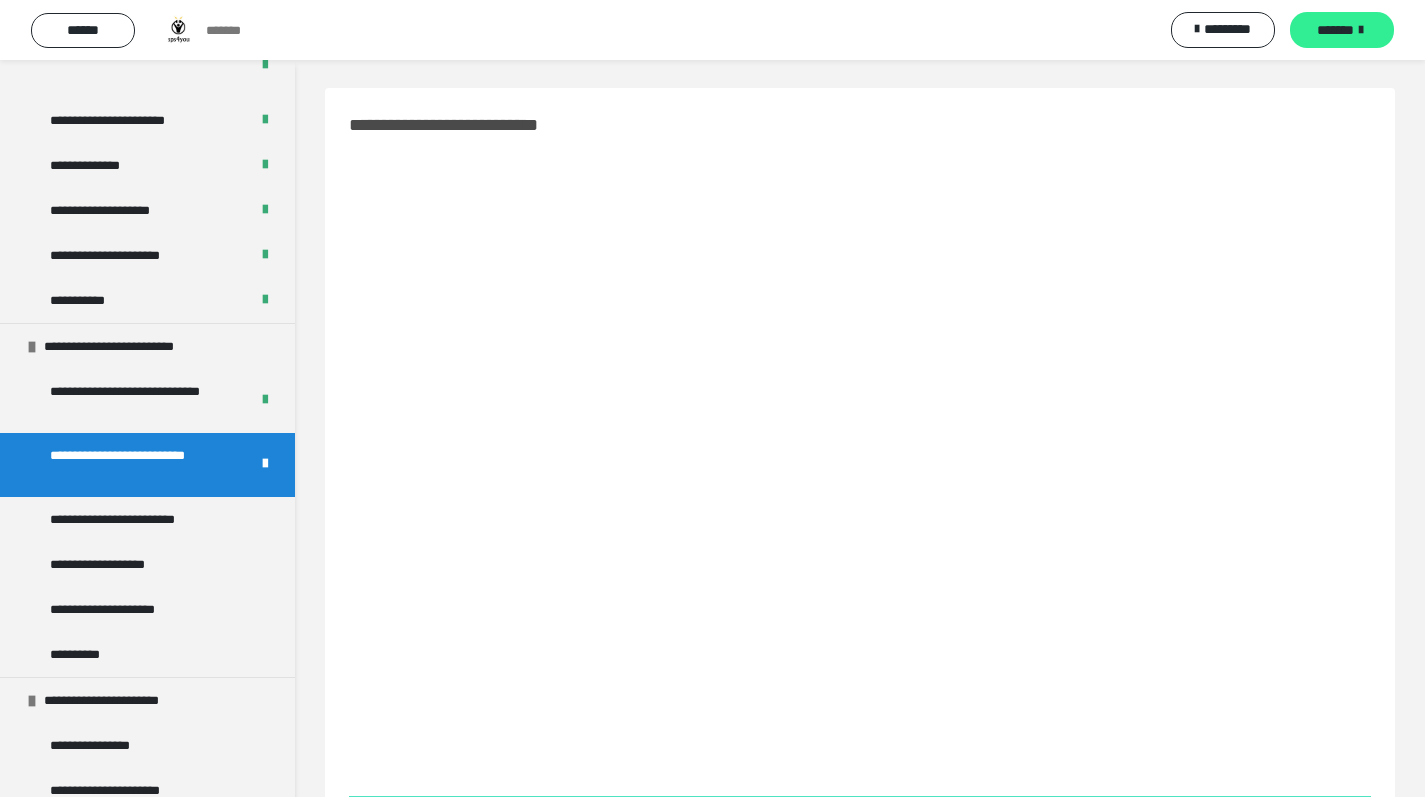 click on "*******" at bounding box center [1335, 30] 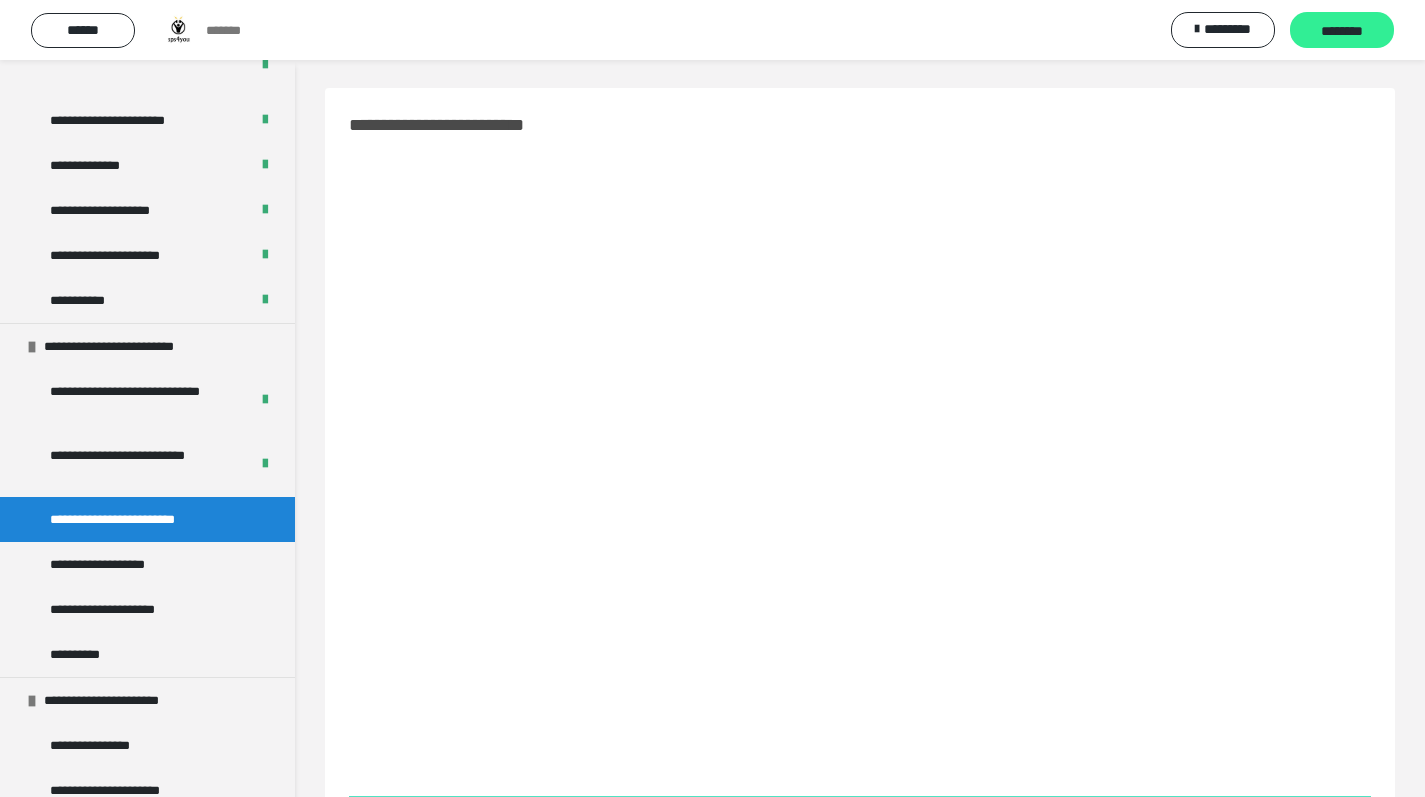 click on "********" at bounding box center [1342, 31] 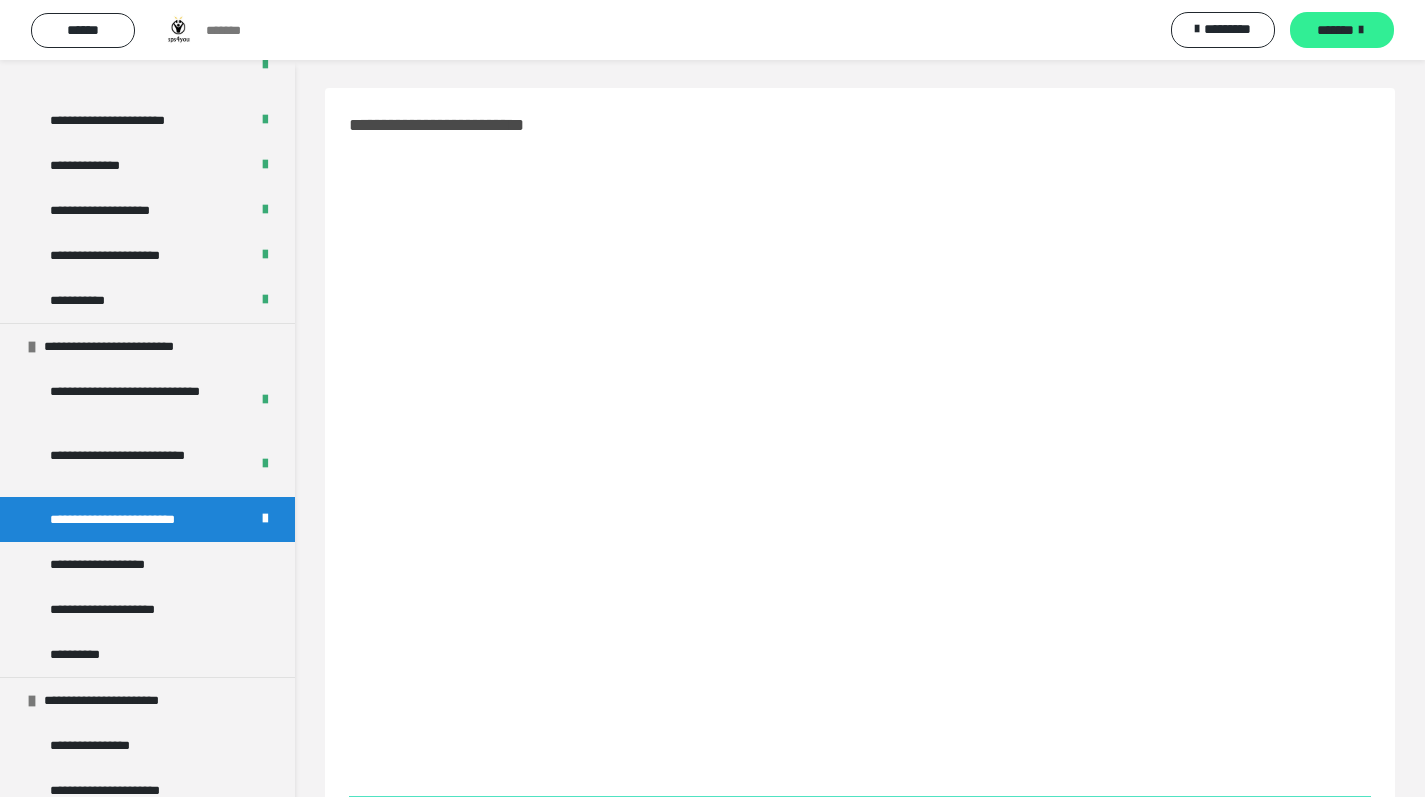 click on "*******" at bounding box center (1335, 30) 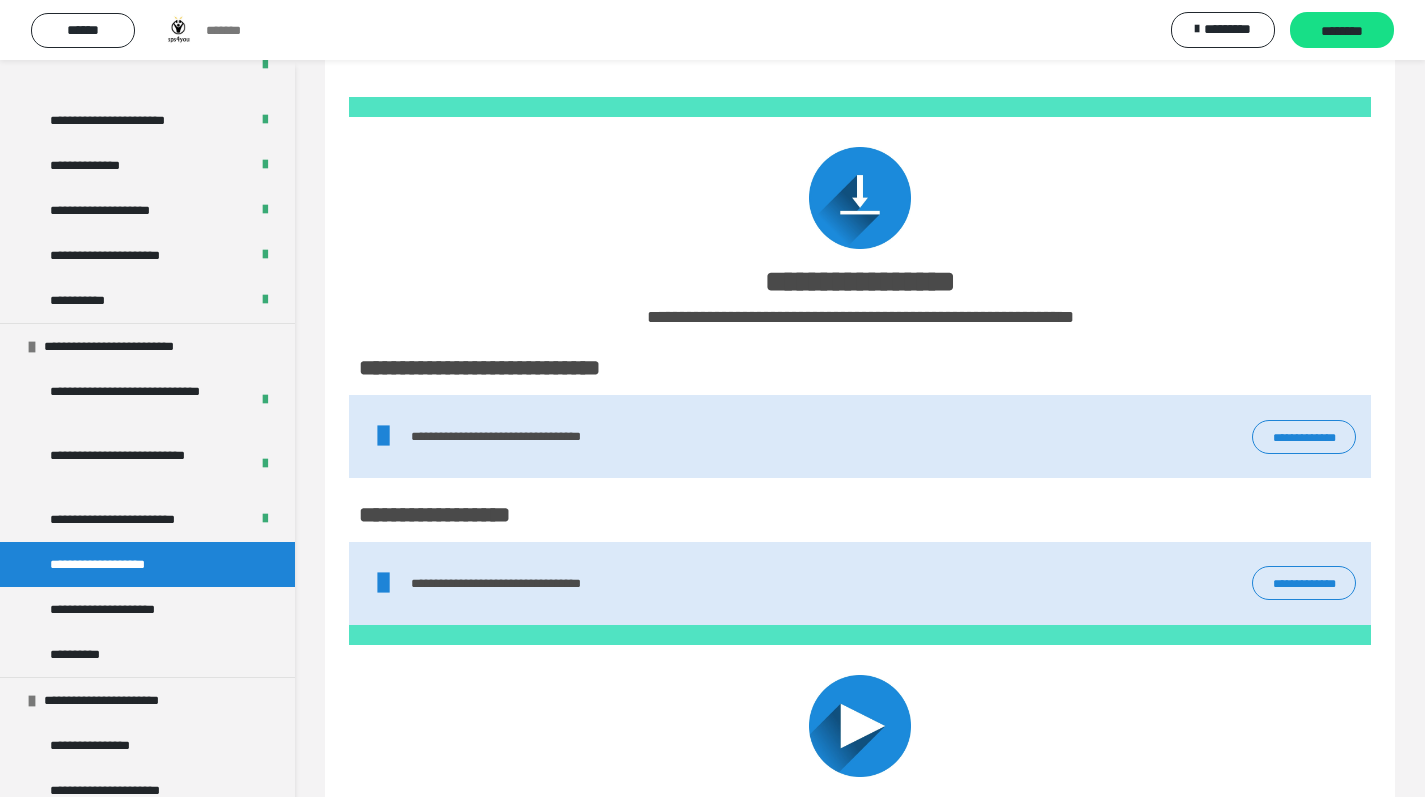 scroll, scrollTop: 2143, scrollLeft: 1, axis: both 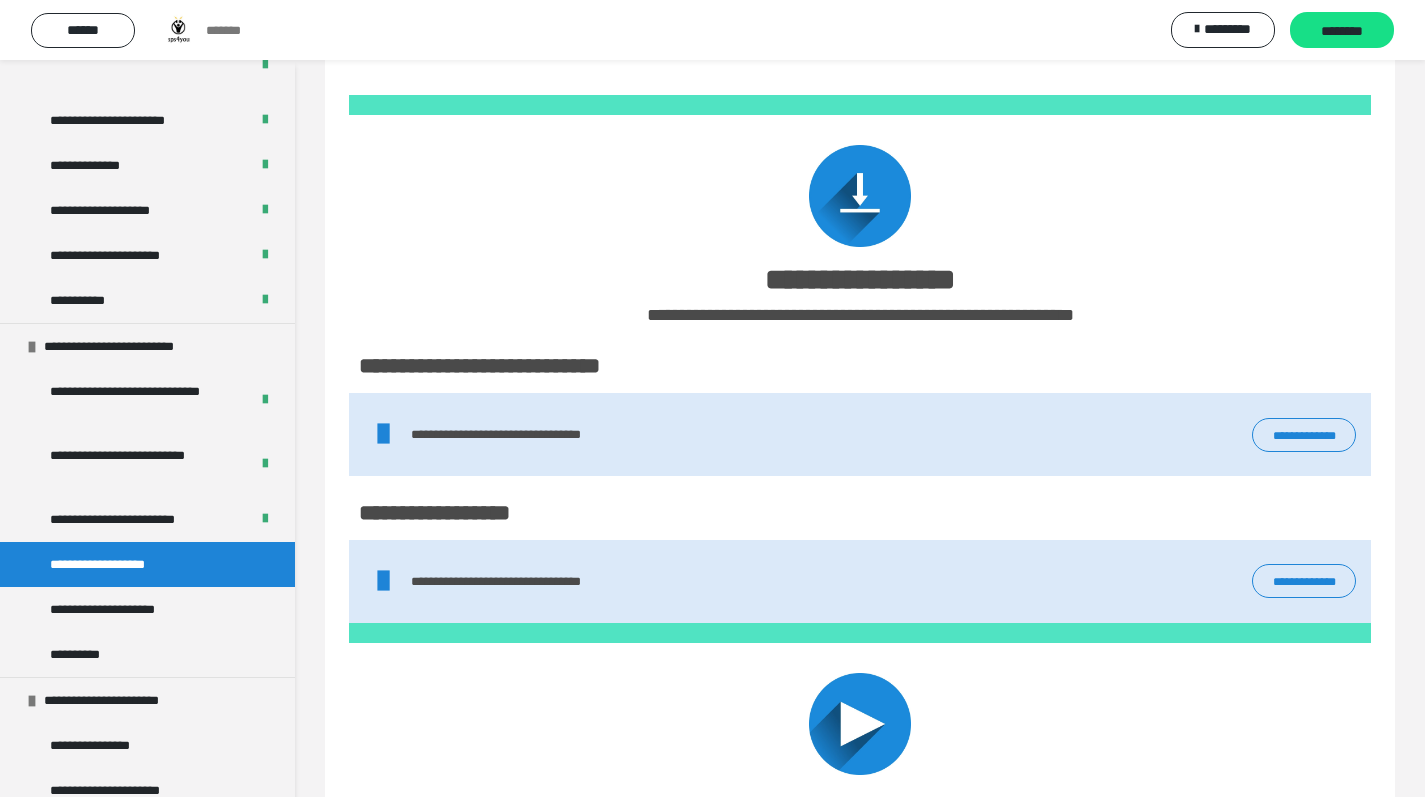 click on "**********" at bounding box center [1304, 435] 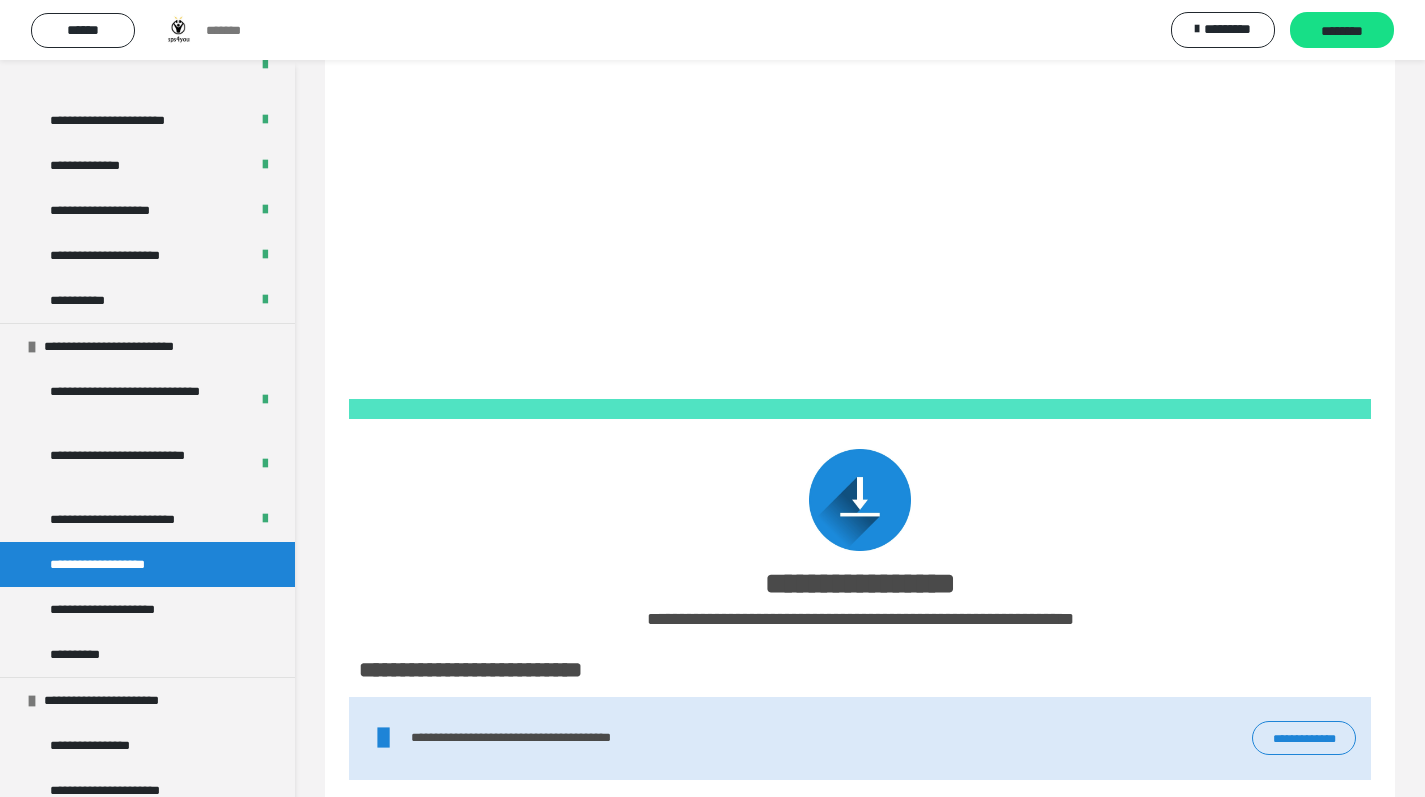 scroll, scrollTop: 528, scrollLeft: 0, axis: vertical 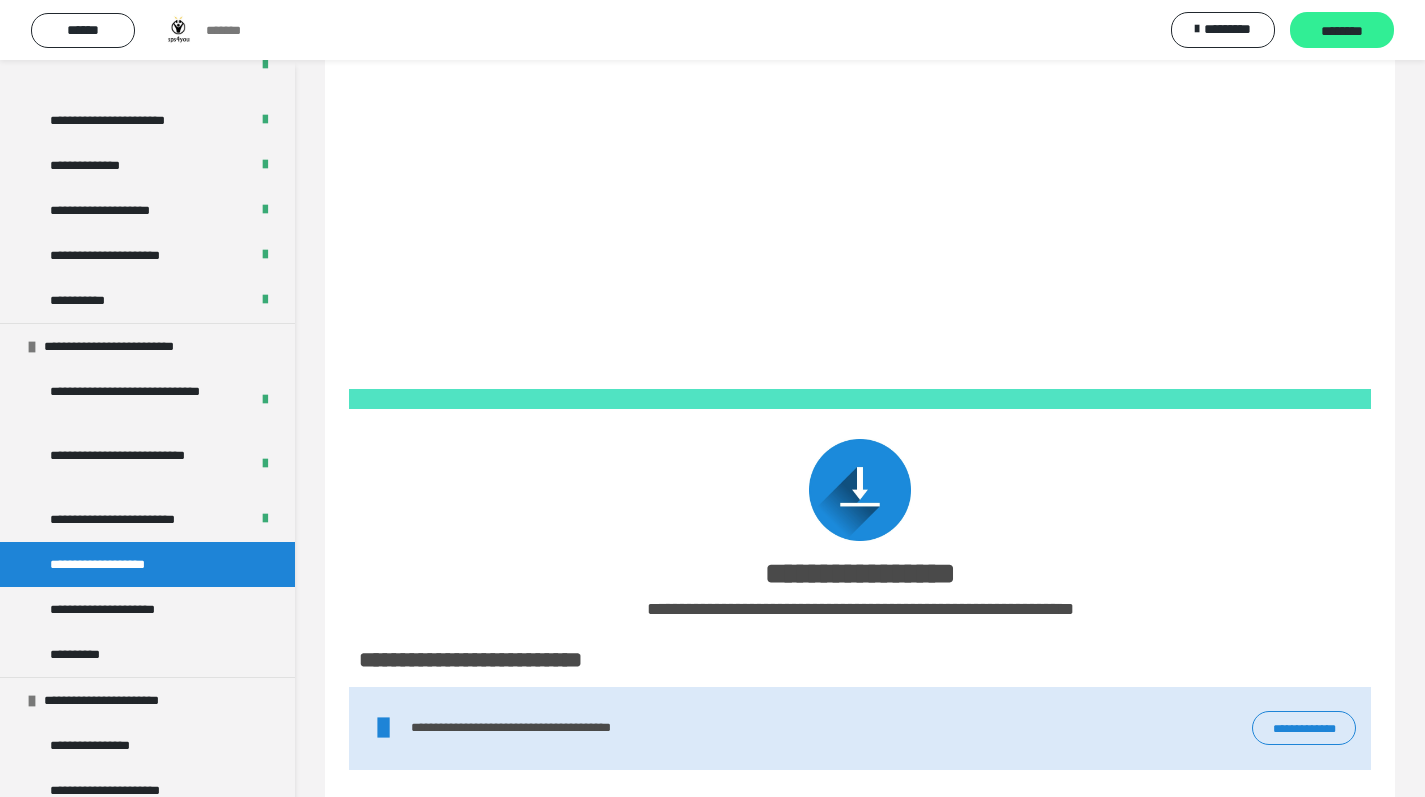 click on "********" at bounding box center [1342, 31] 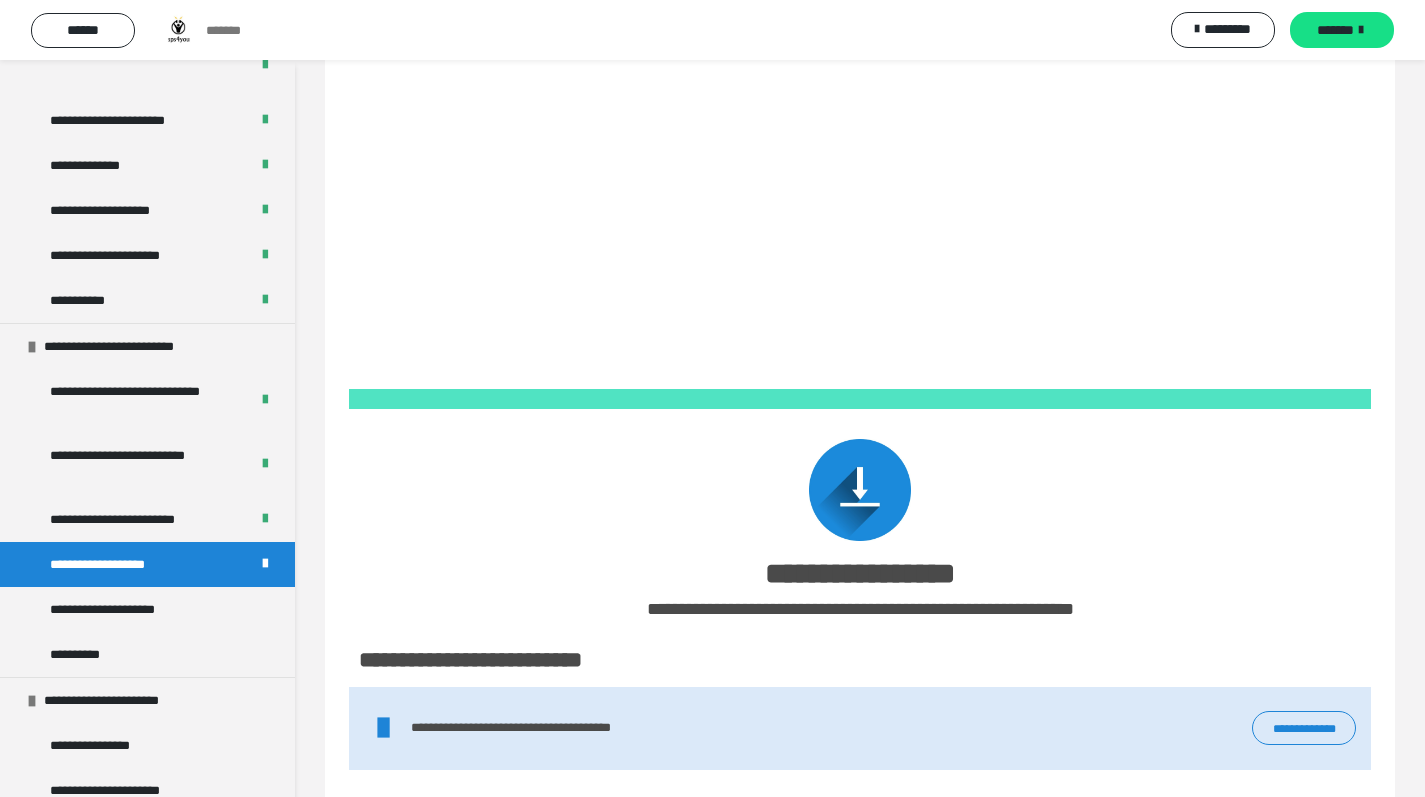click on "*******" at bounding box center (1335, 30) 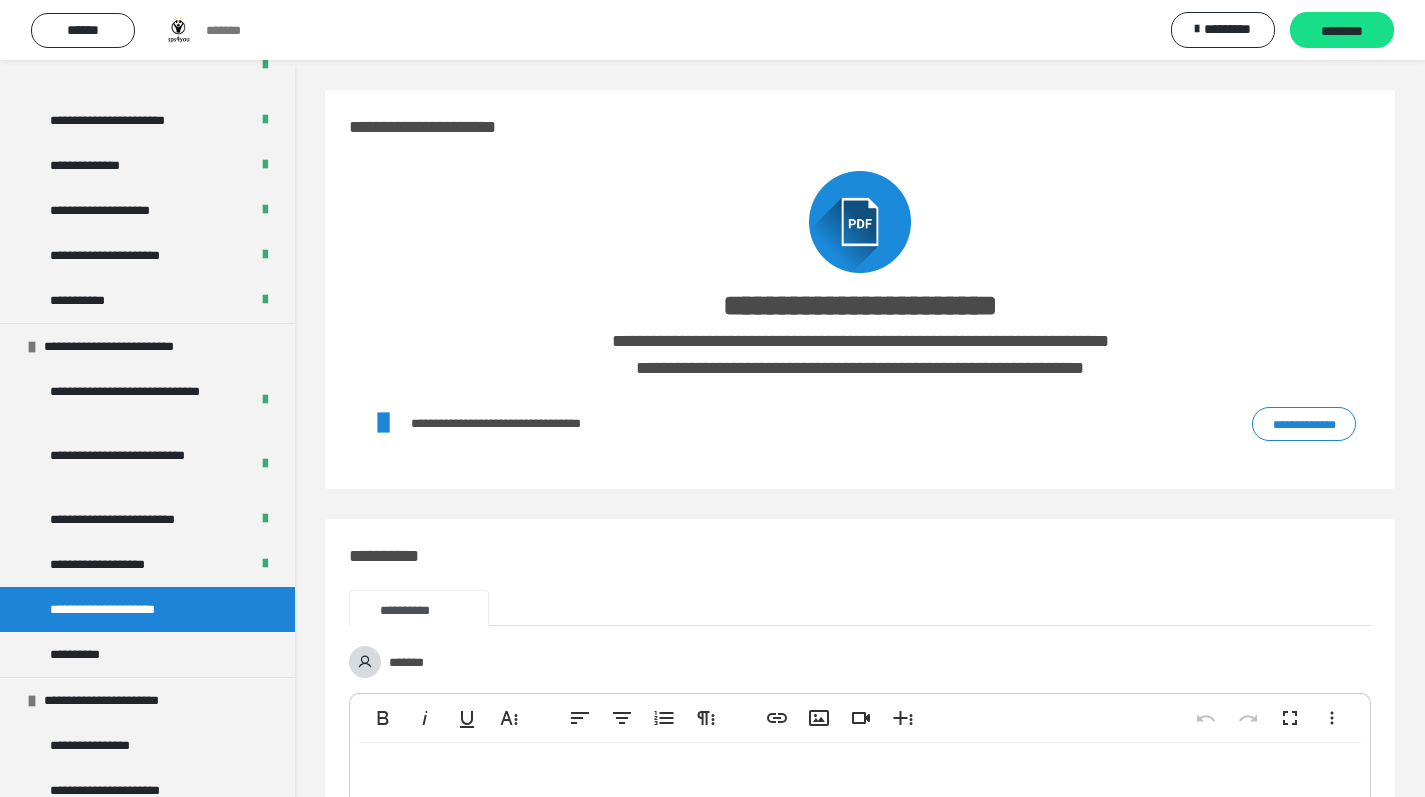 scroll, scrollTop: 0, scrollLeft: 0, axis: both 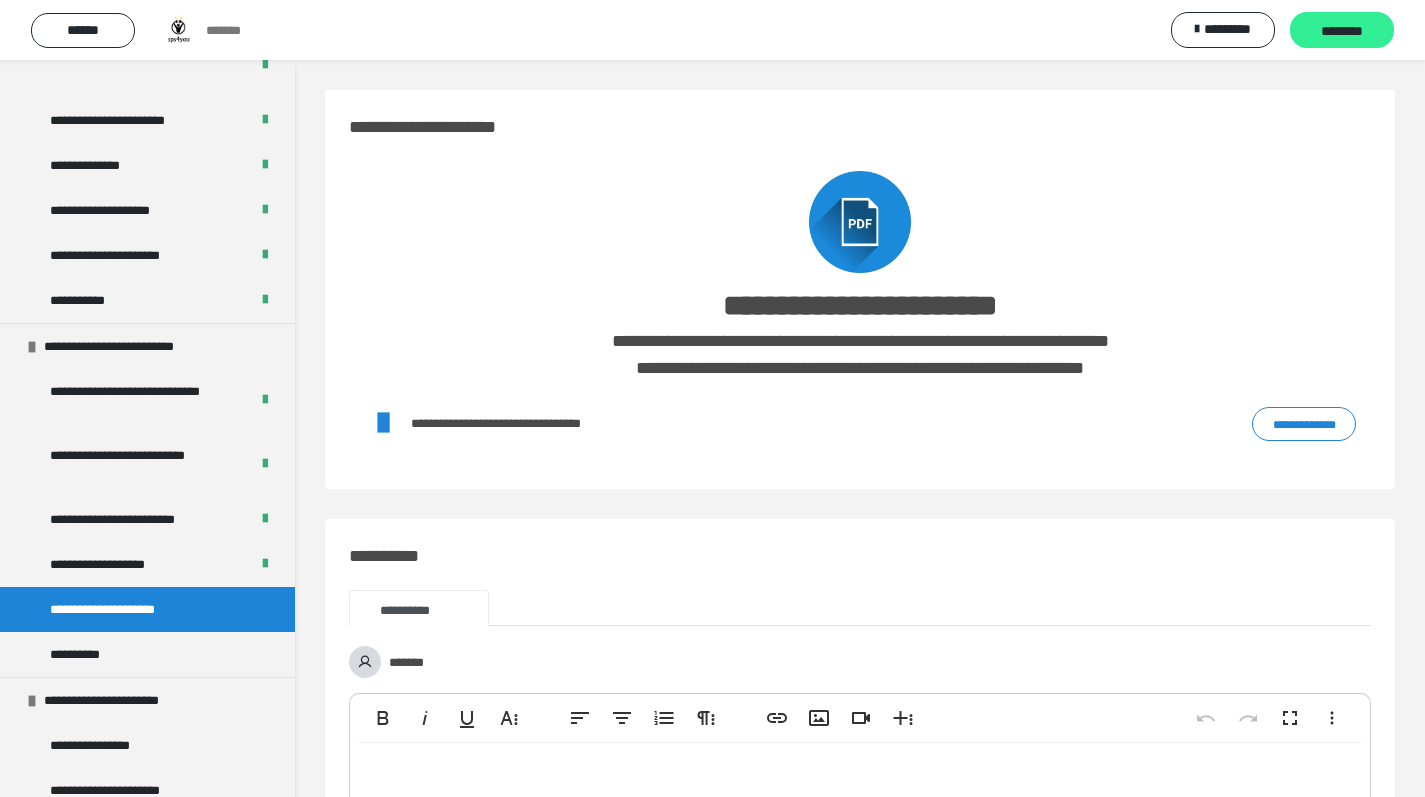 click on "********" at bounding box center [1342, 31] 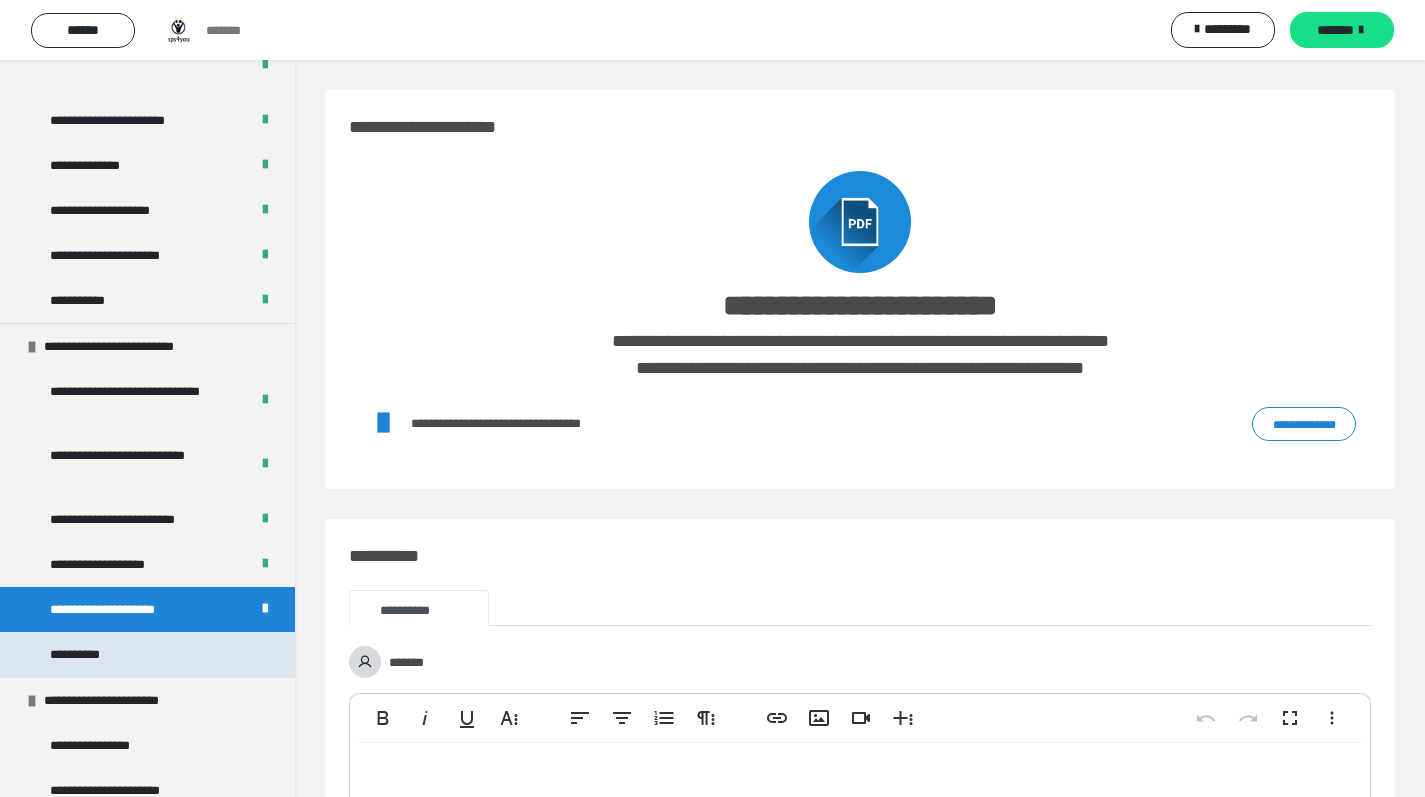 click on "**********" at bounding box center (80, 654) 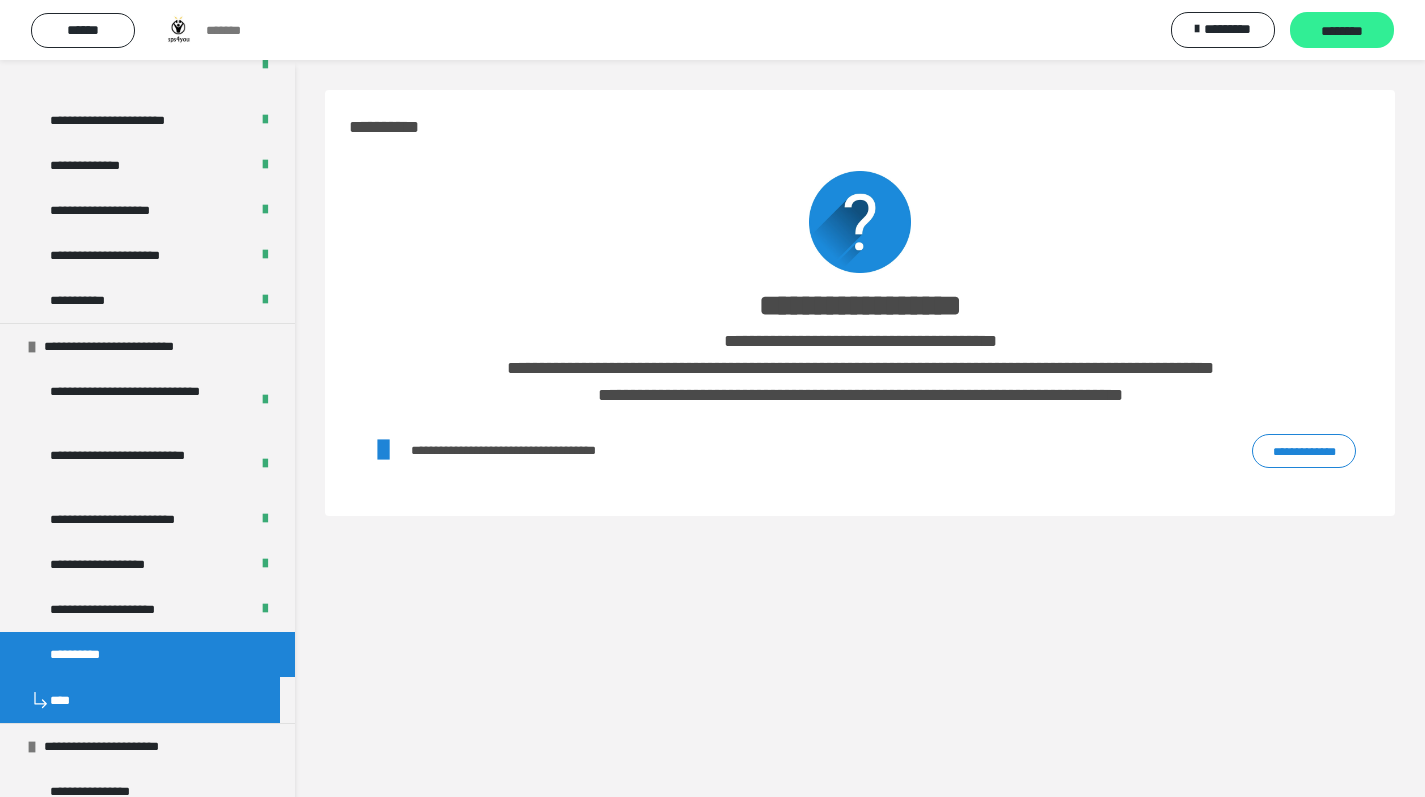 click on "********" at bounding box center [1342, 31] 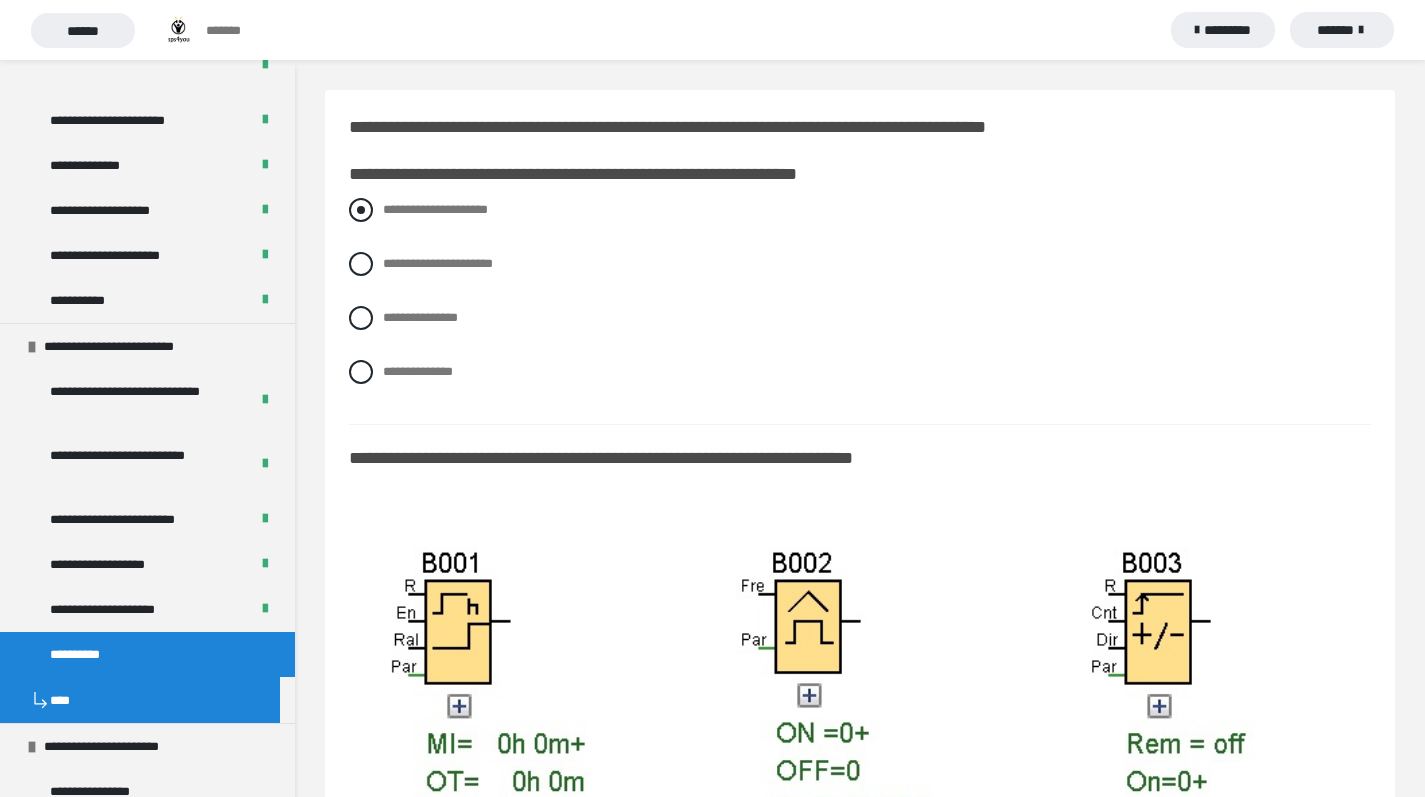 click at bounding box center [361, 210] 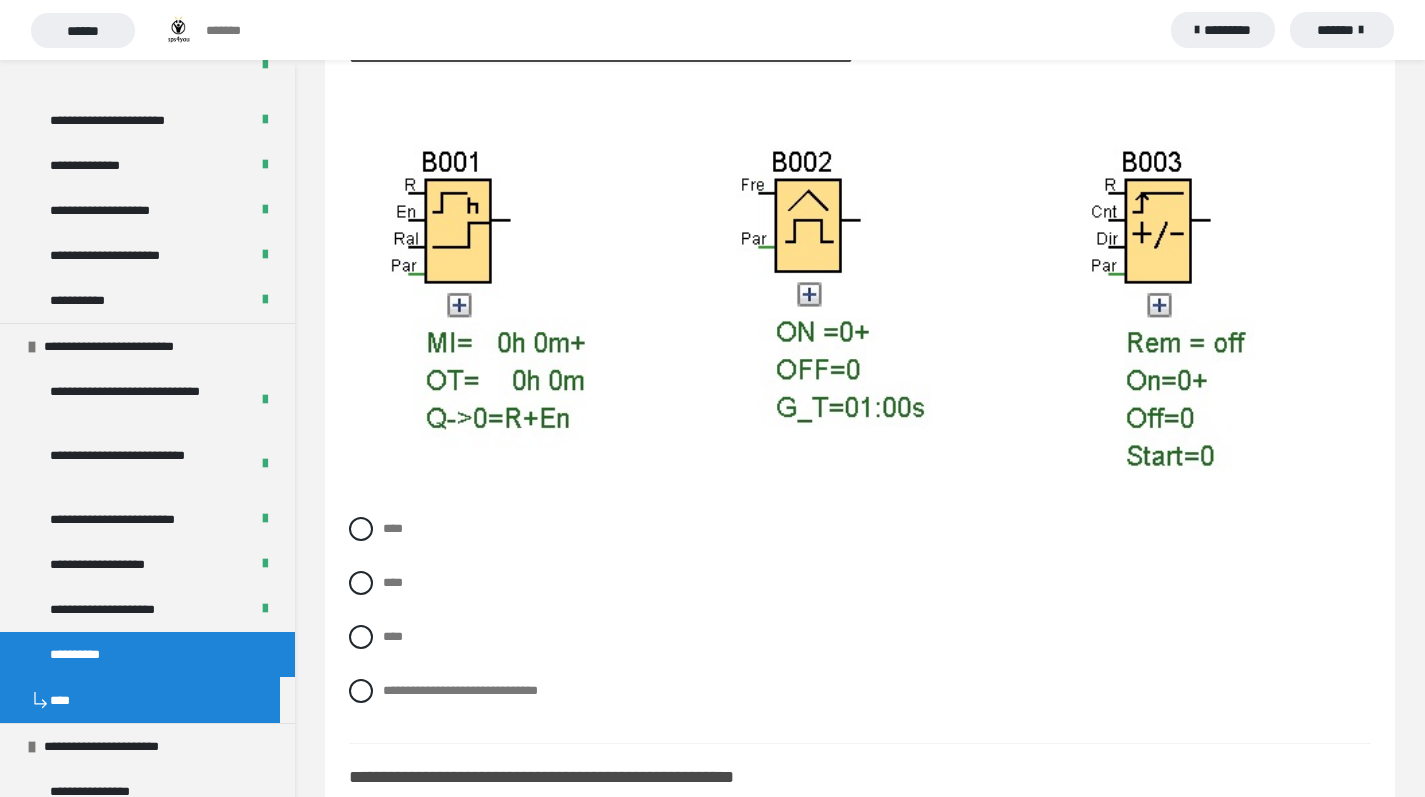 scroll, scrollTop: 400, scrollLeft: 0, axis: vertical 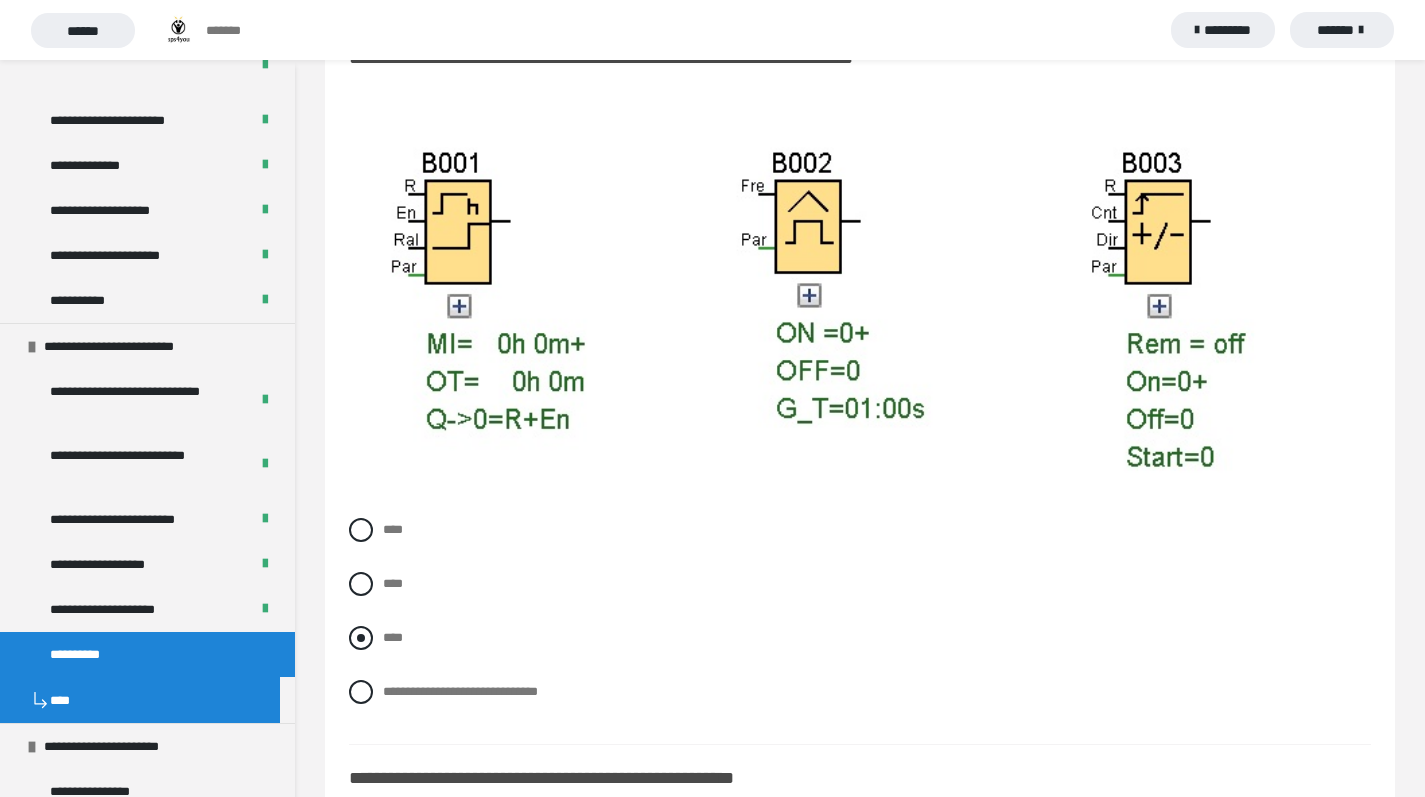 click at bounding box center (361, 638) 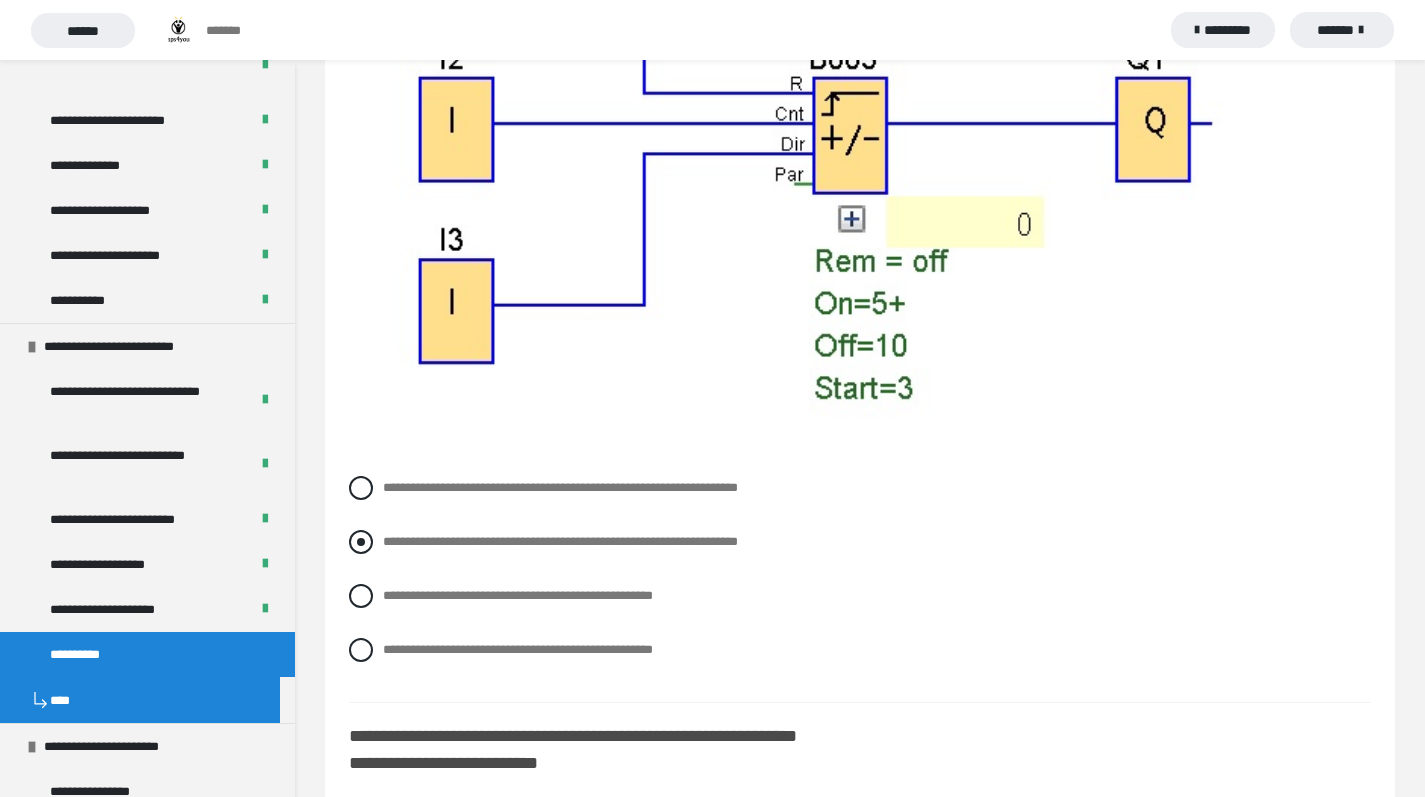scroll, scrollTop: 1388, scrollLeft: 0, axis: vertical 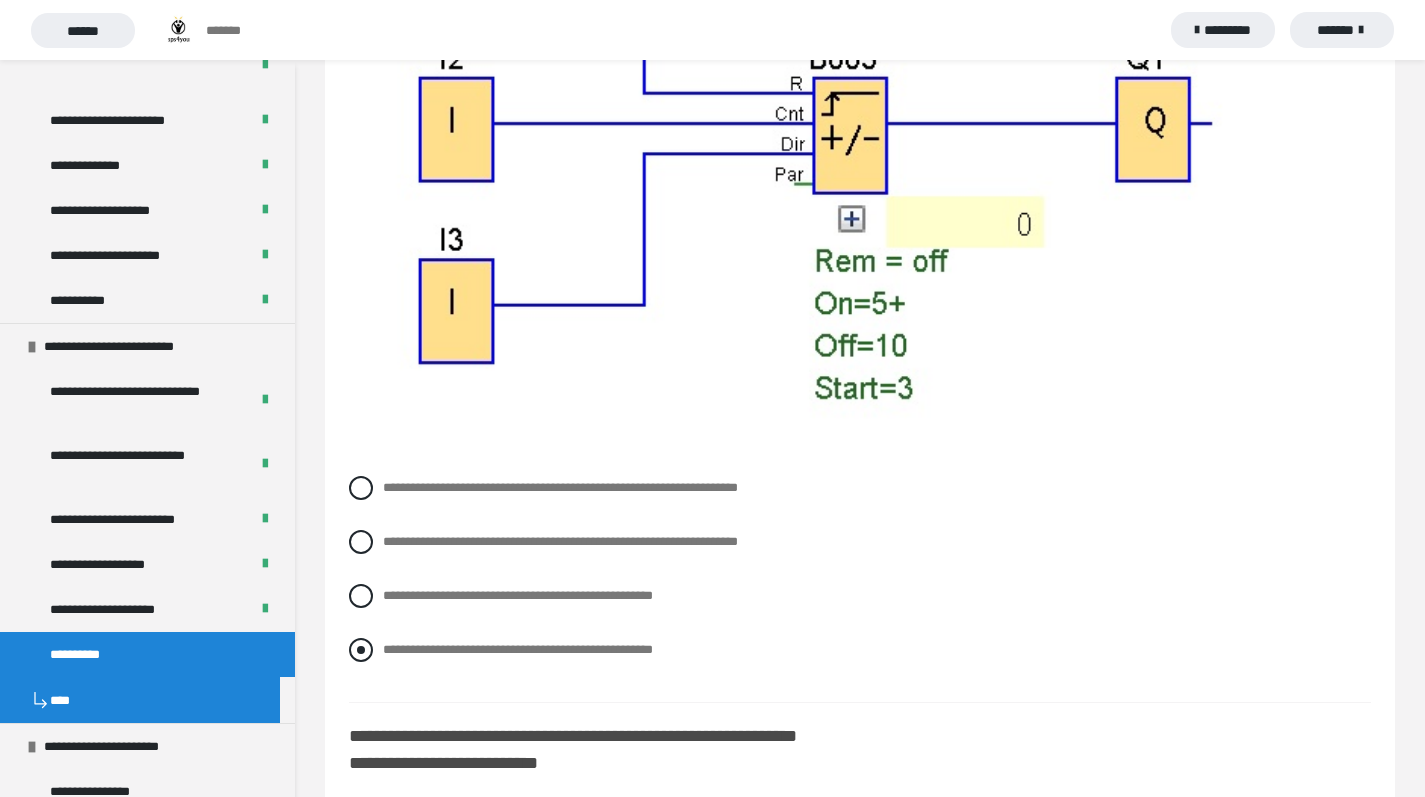 click at bounding box center [361, 650] 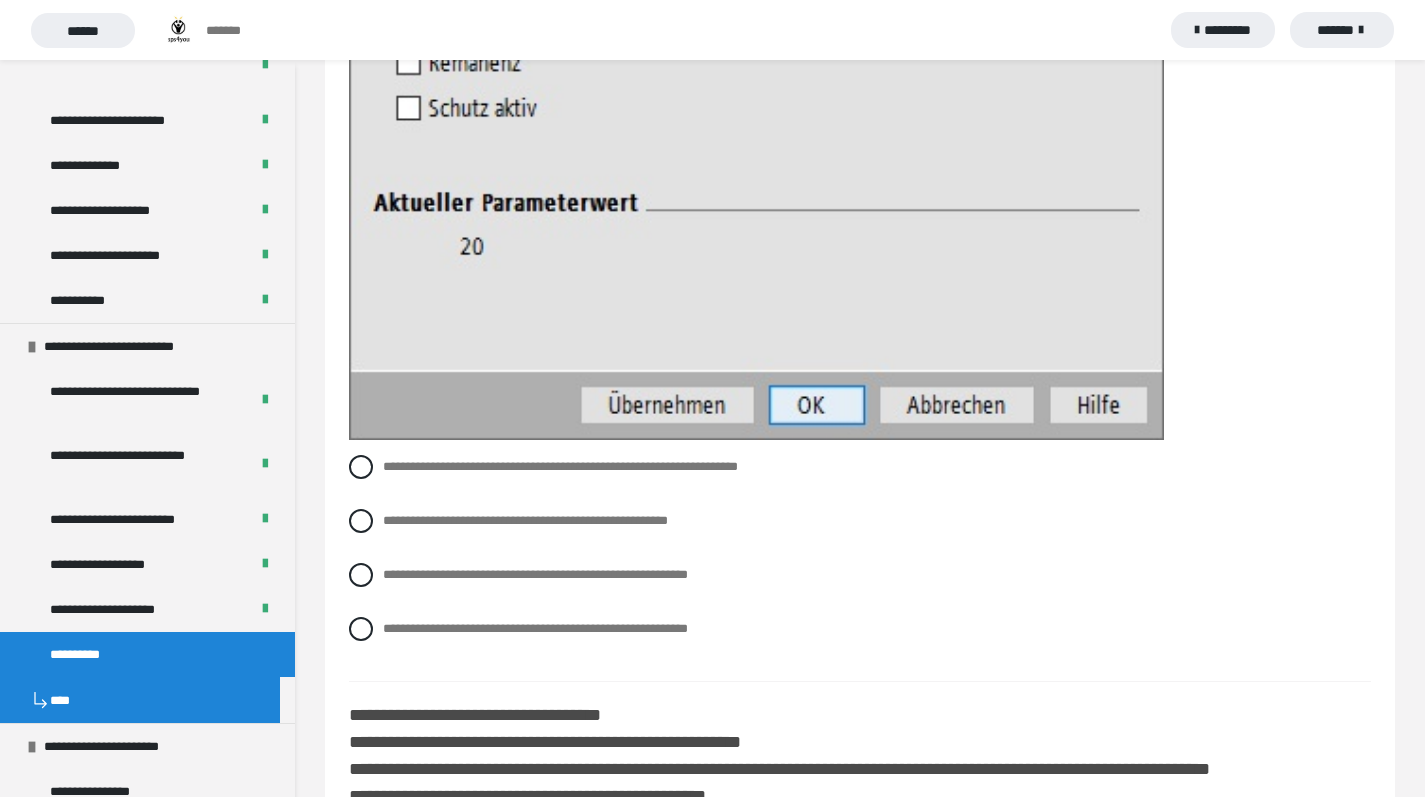 scroll, scrollTop: 2819, scrollLeft: 0, axis: vertical 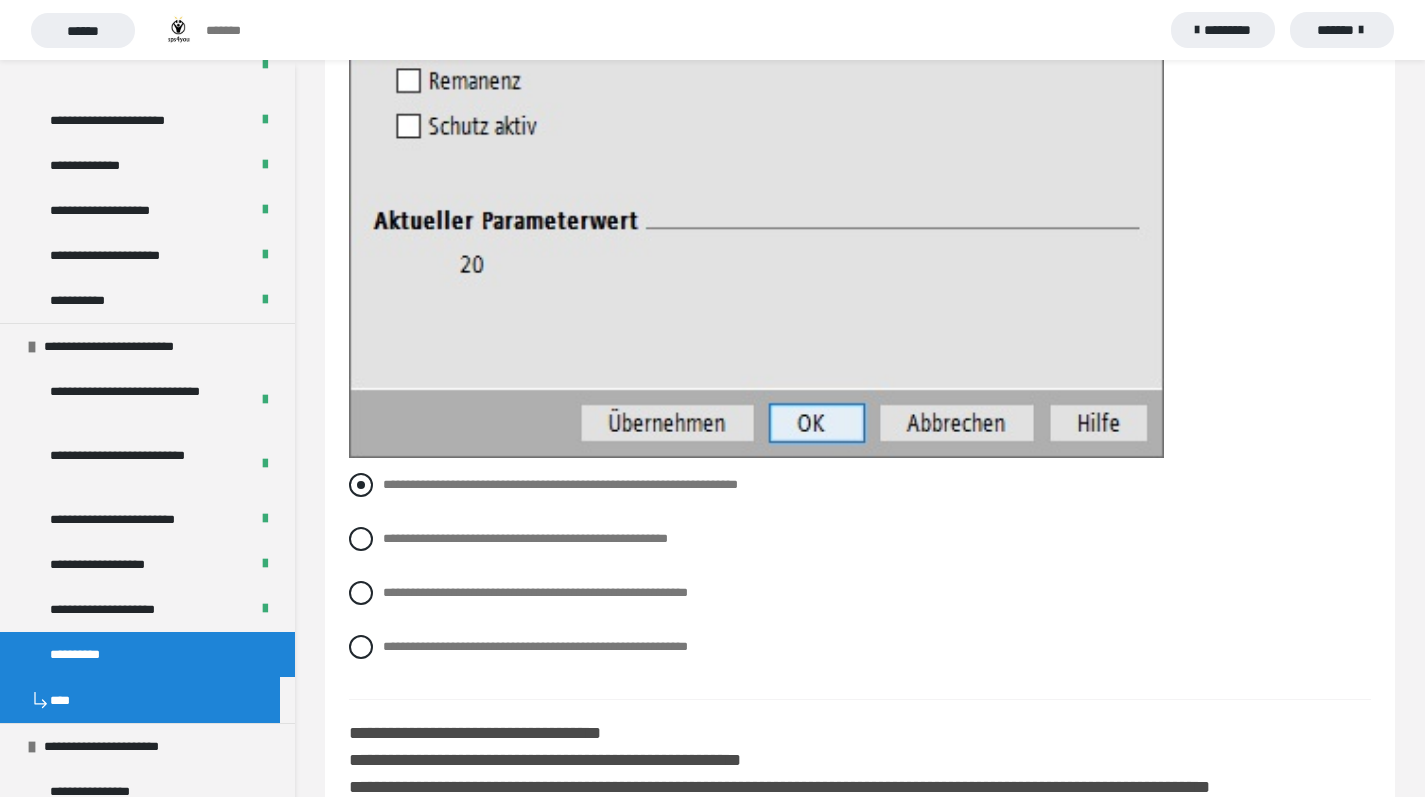 click at bounding box center (361, 485) 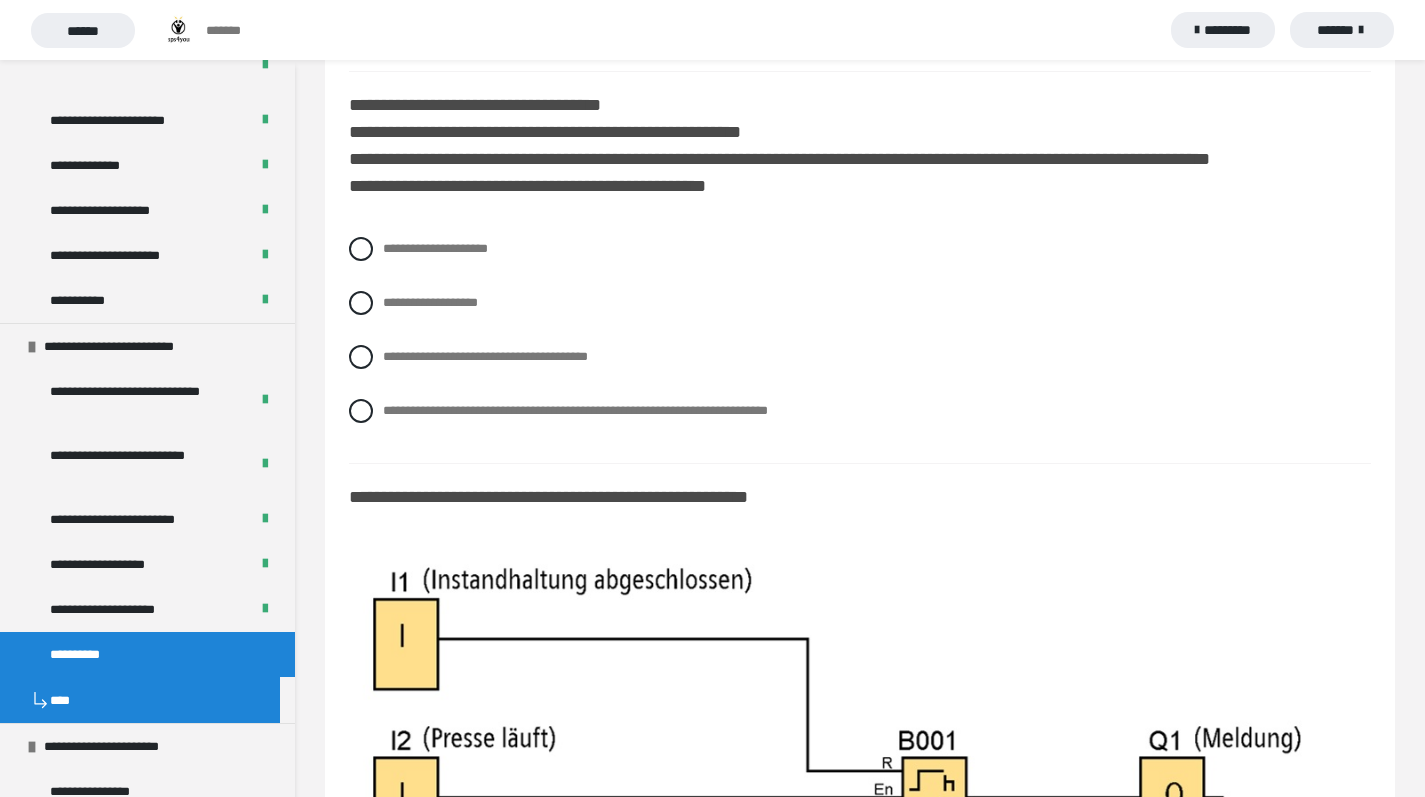 scroll, scrollTop: 3447, scrollLeft: 0, axis: vertical 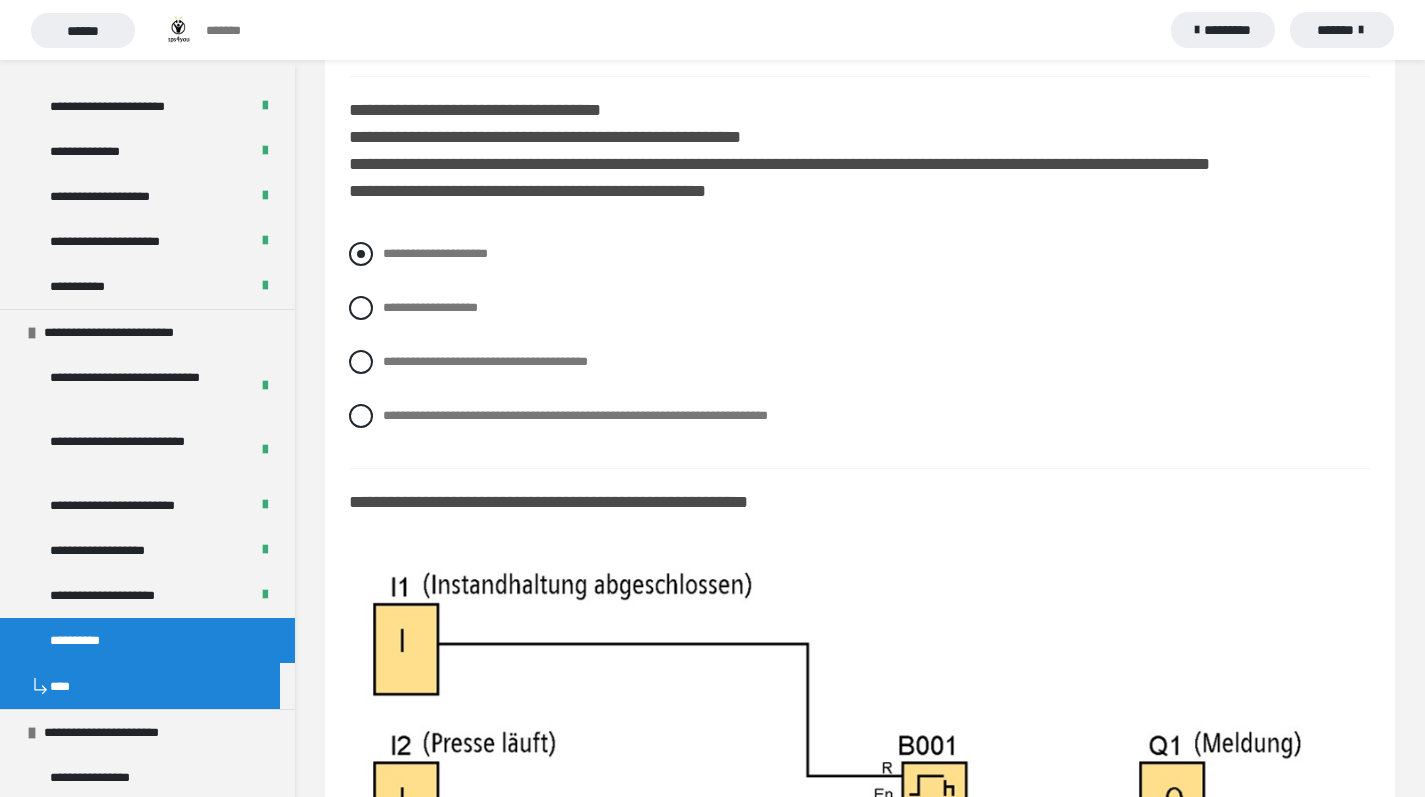 click at bounding box center [361, 254] 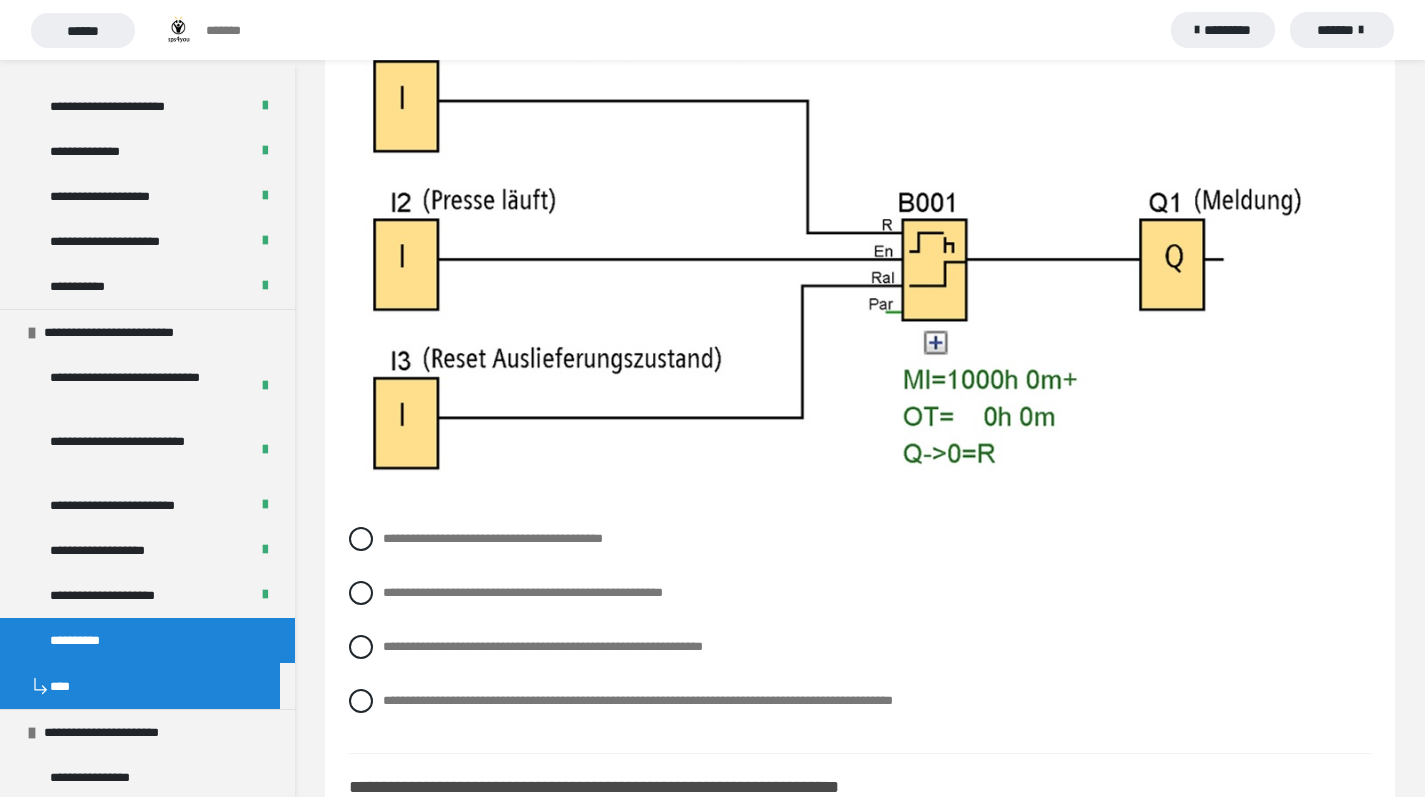 scroll, scrollTop: 3978, scrollLeft: 0, axis: vertical 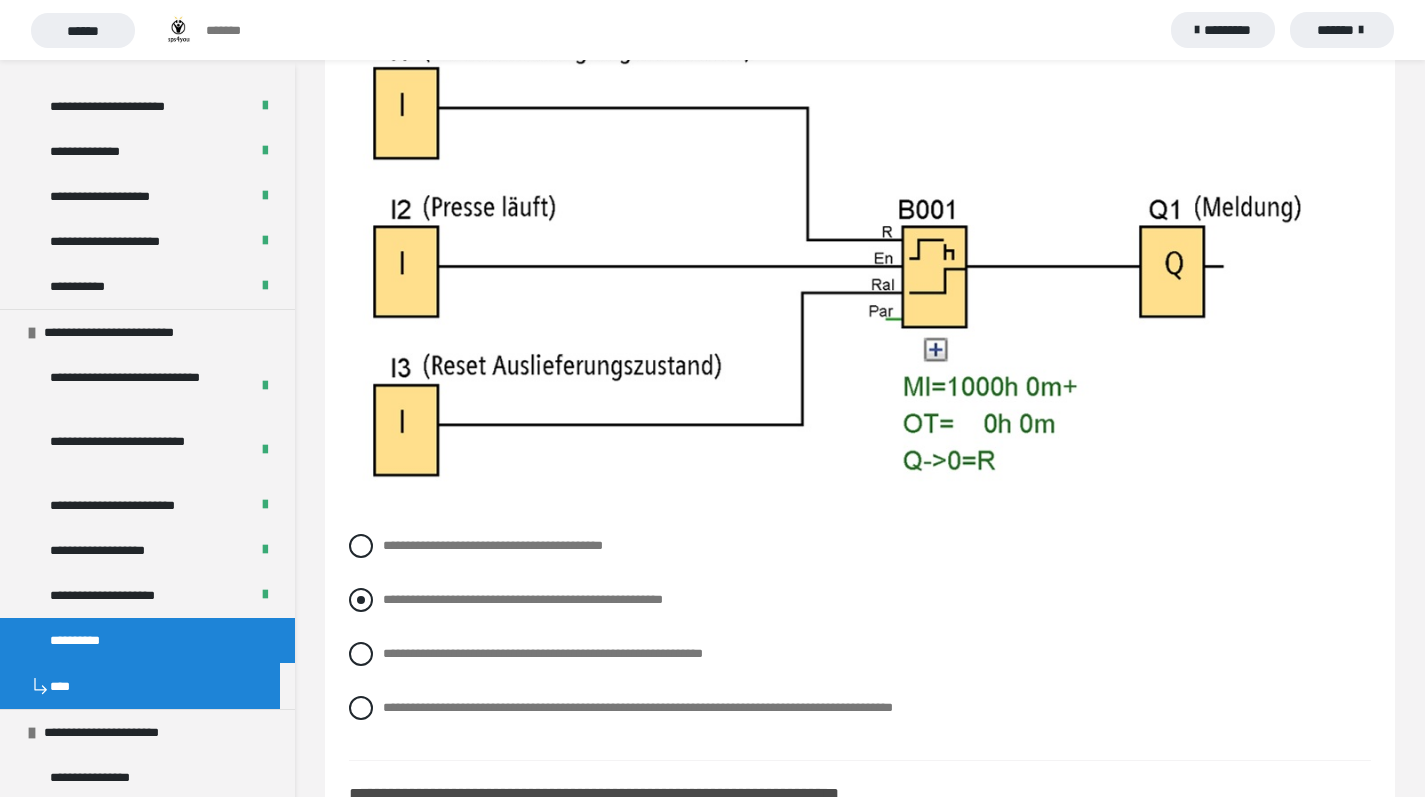 click at bounding box center [361, 600] 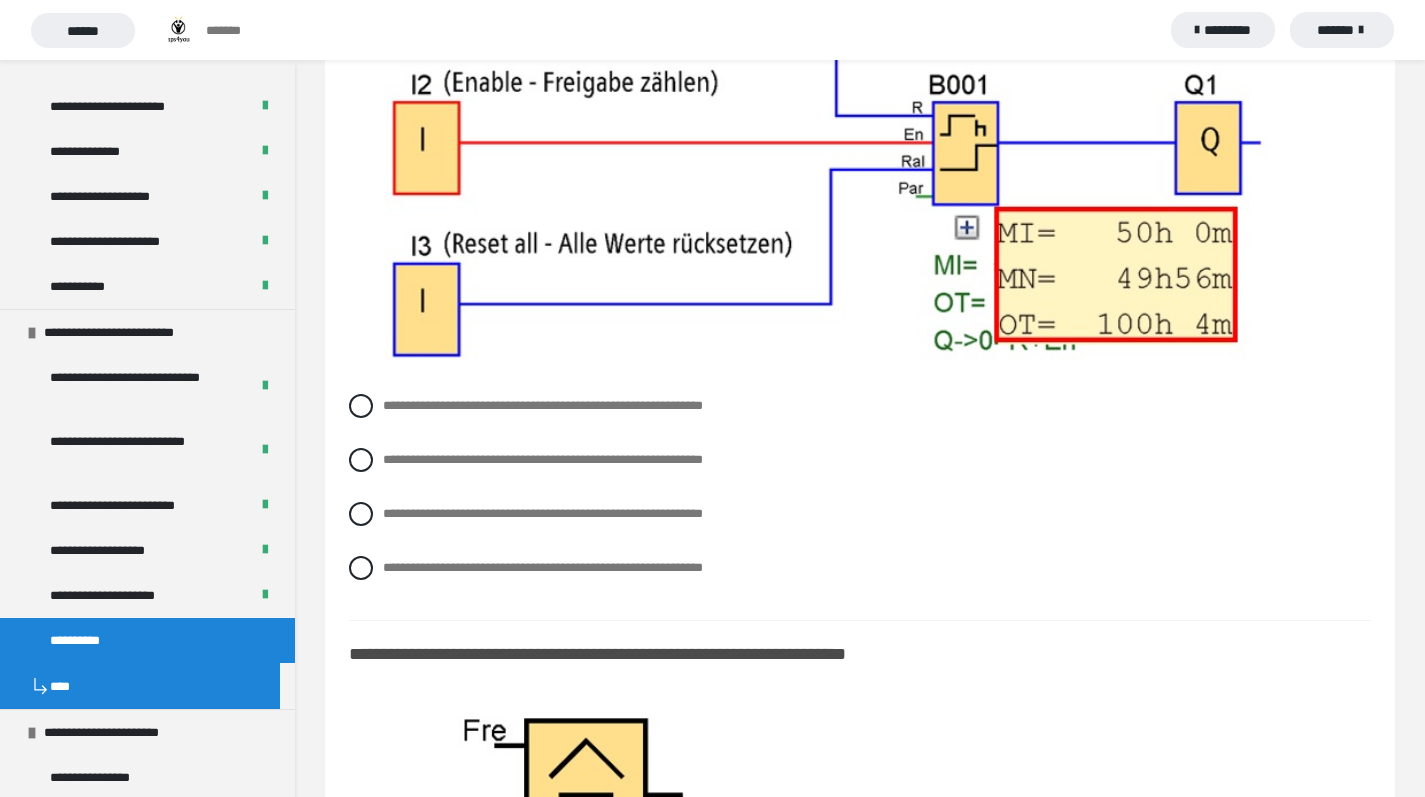 scroll, scrollTop: 4906, scrollLeft: 0, axis: vertical 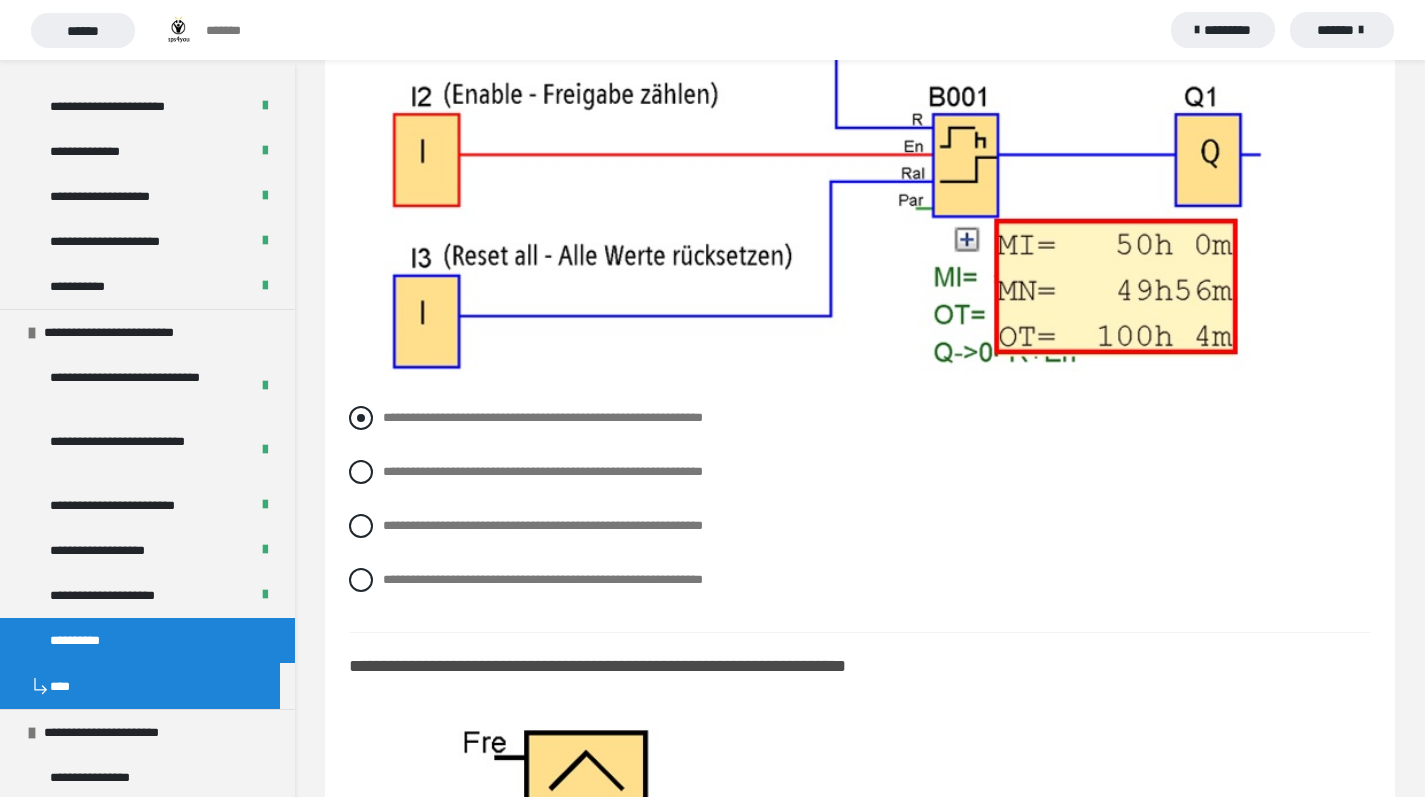 drag, startPoint x: 363, startPoint y: 413, endPoint x: 384, endPoint y: 420, distance: 22.135944 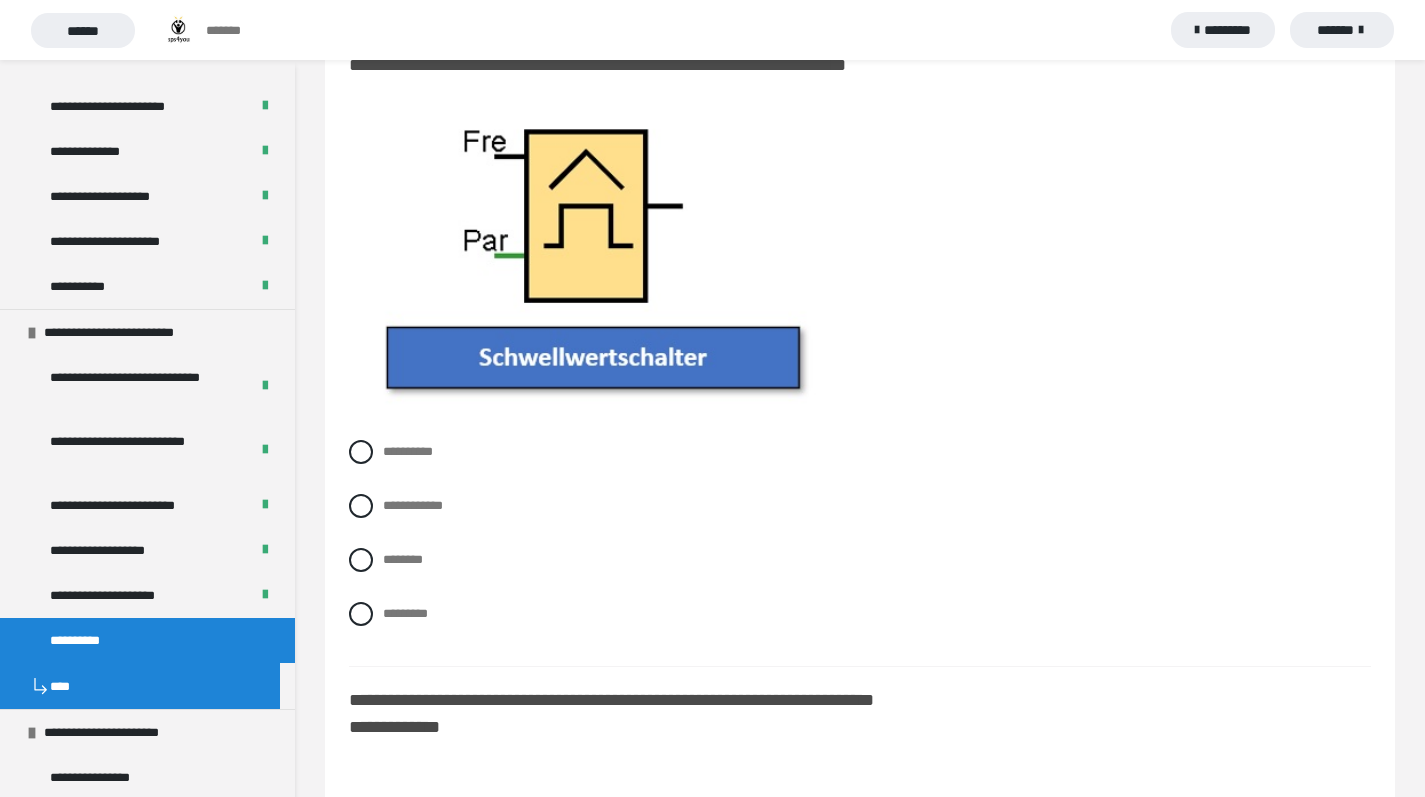scroll, scrollTop: 5507, scrollLeft: 0, axis: vertical 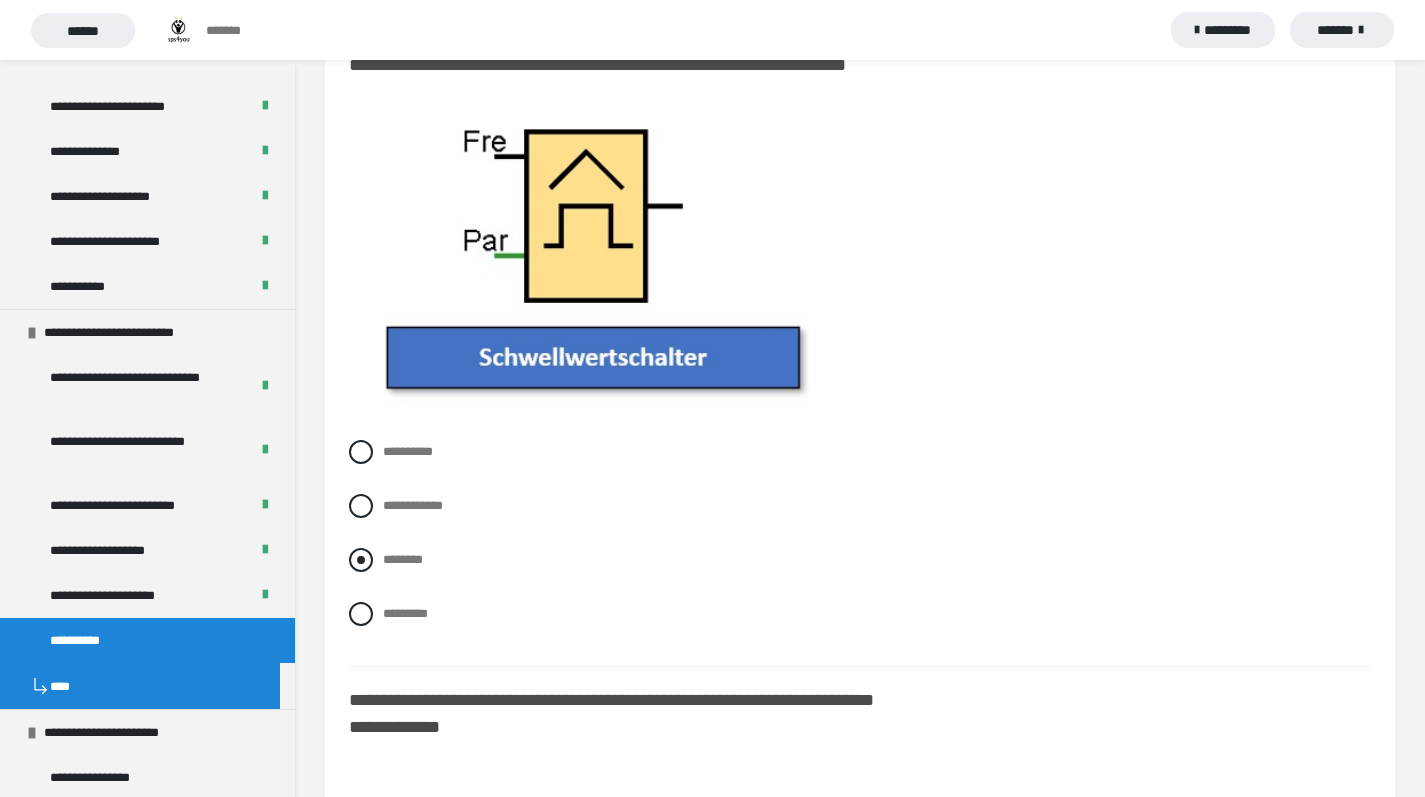 click at bounding box center (361, 560) 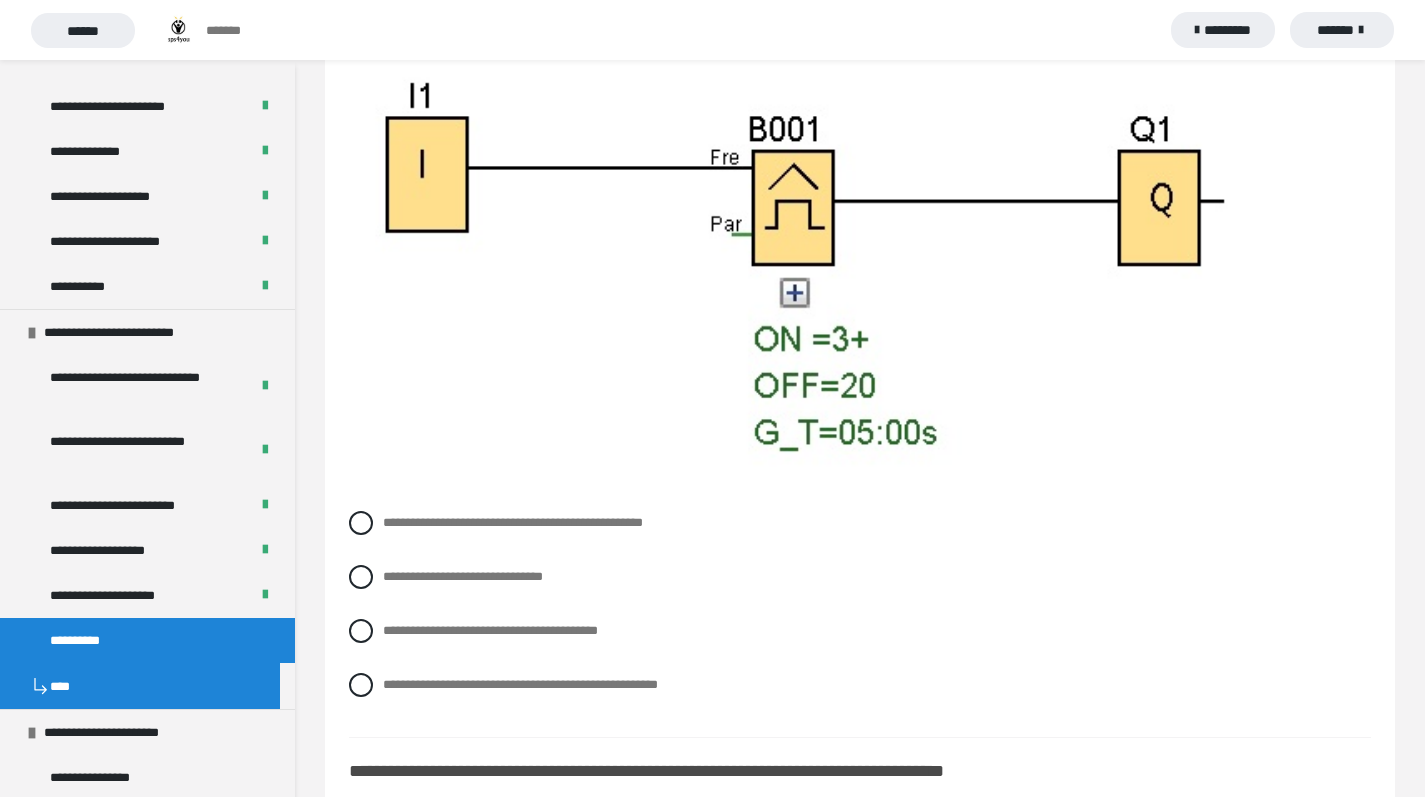 scroll, scrollTop: 6245, scrollLeft: 0, axis: vertical 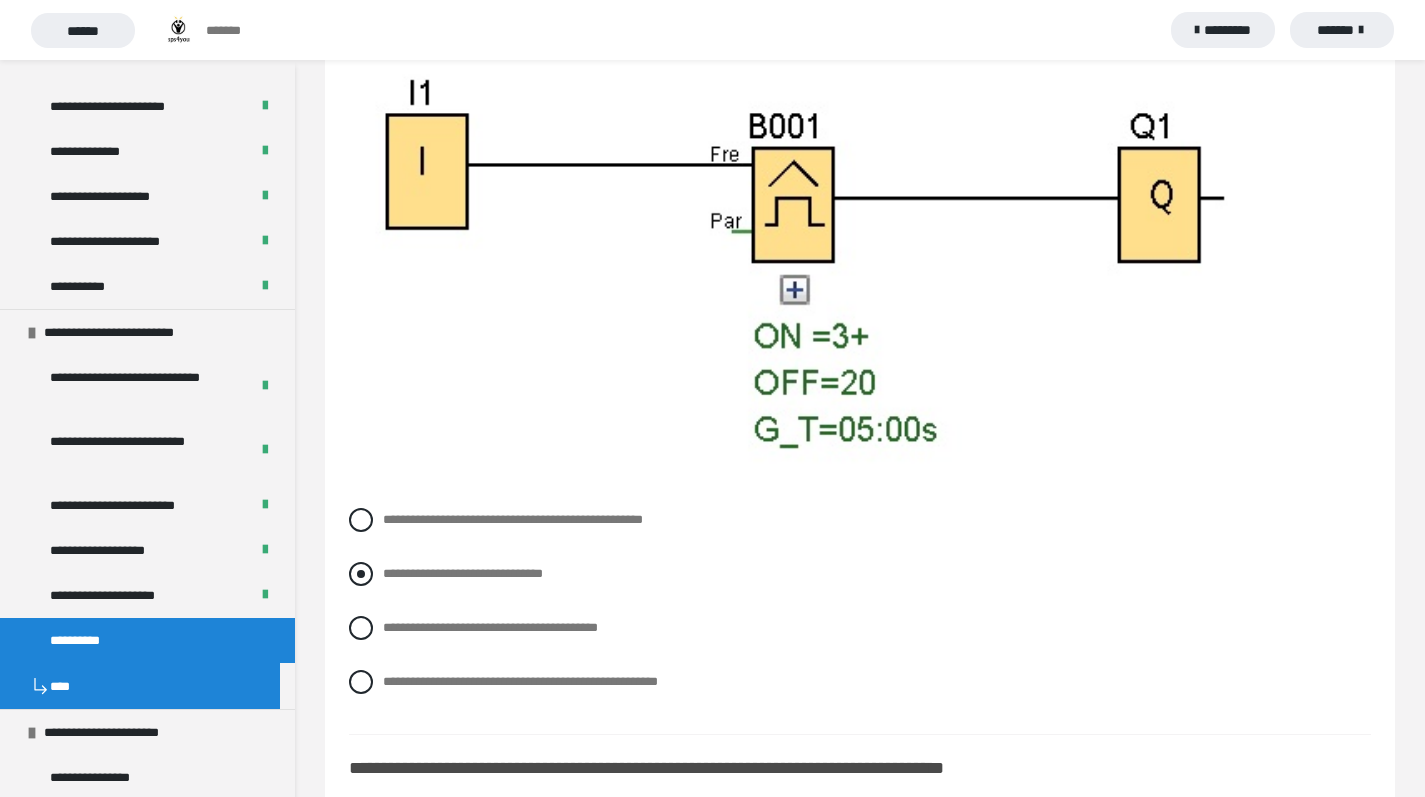click at bounding box center (361, 574) 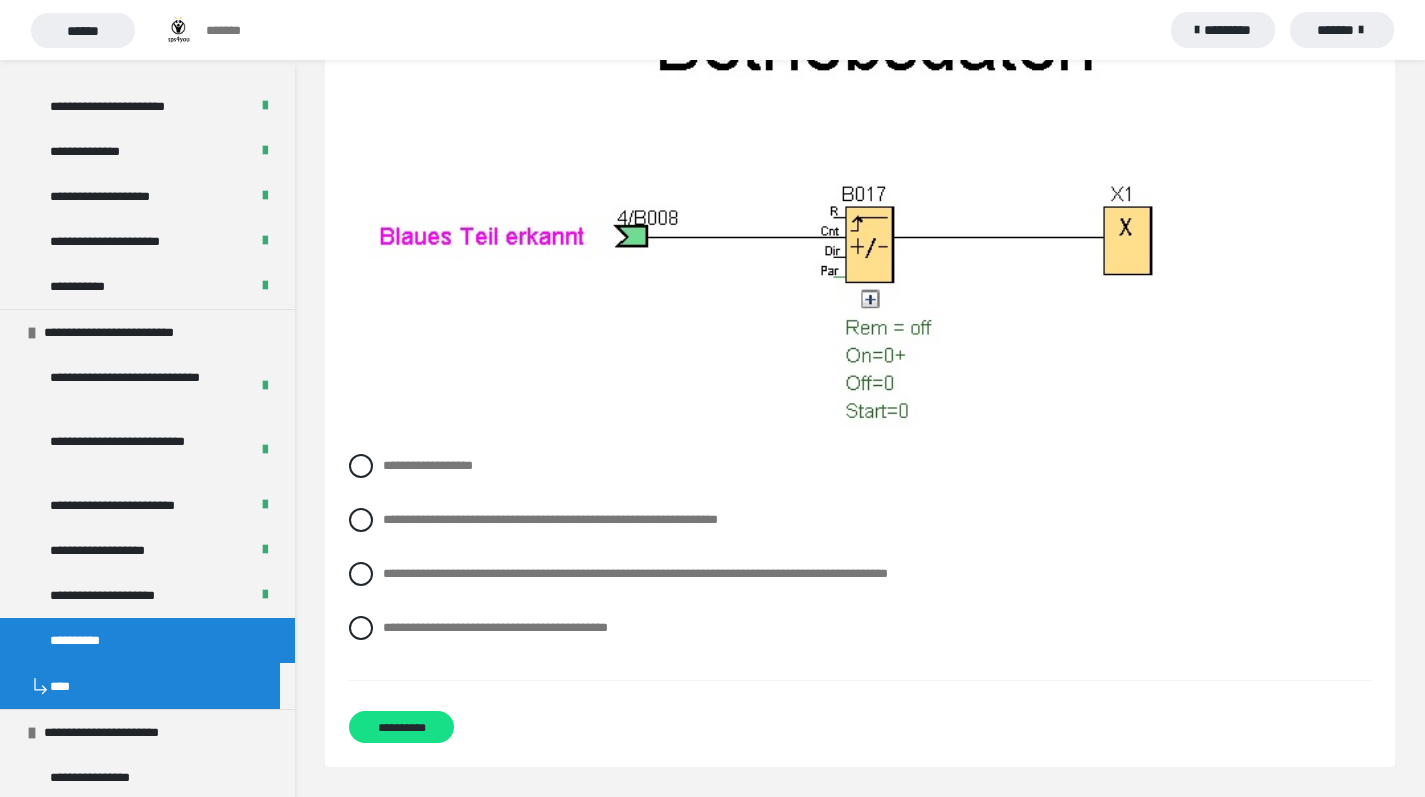 scroll, scrollTop: 7076, scrollLeft: 0, axis: vertical 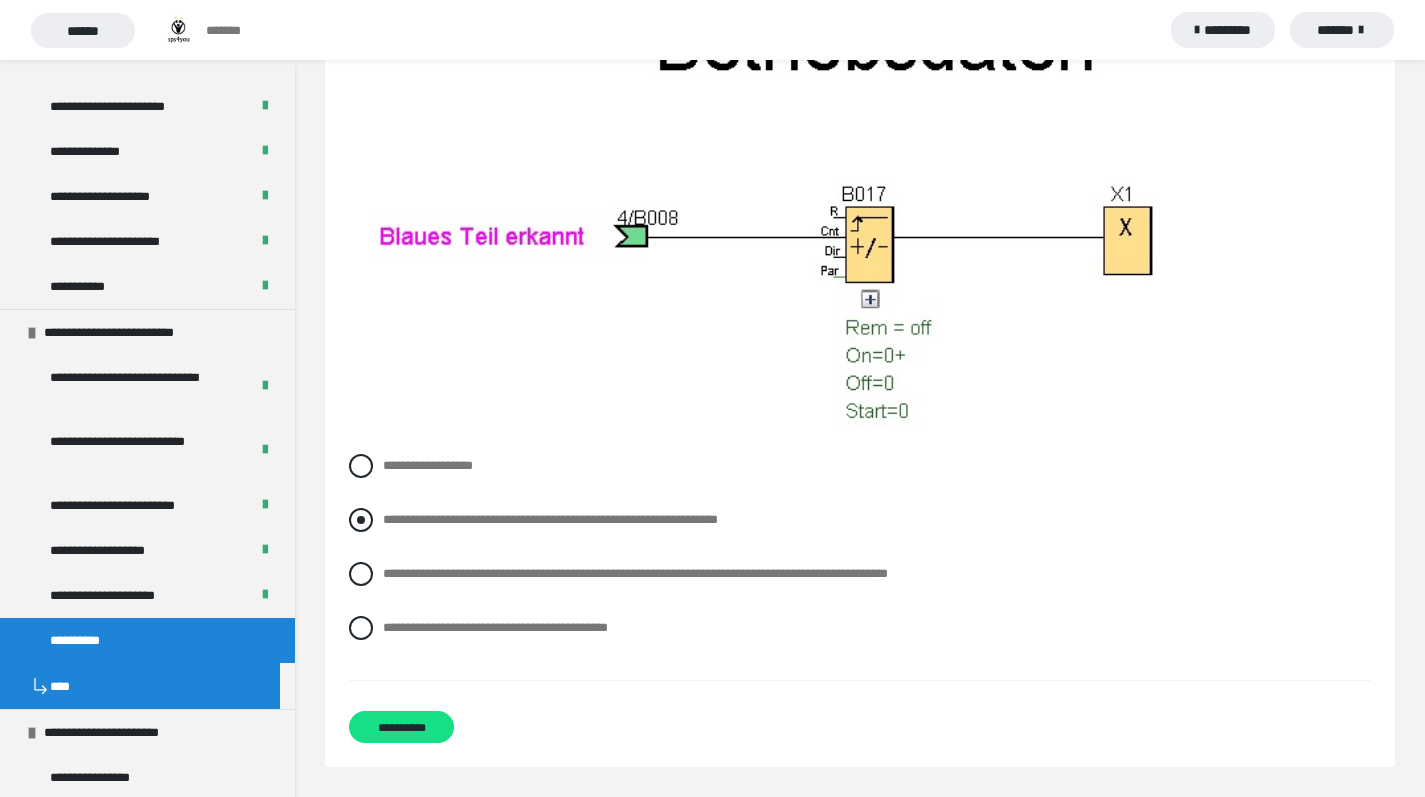 click at bounding box center (361, 520) 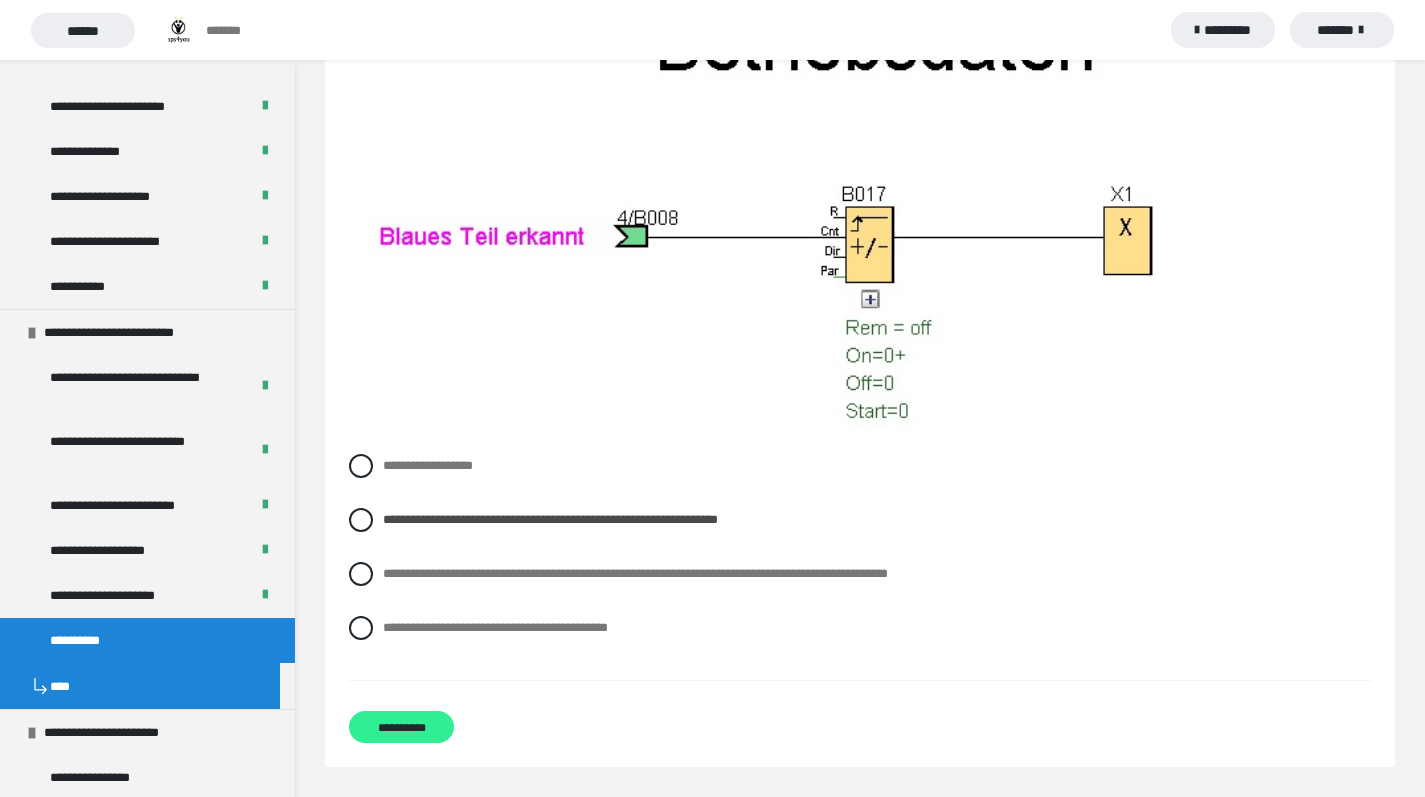 click on "**********" at bounding box center (401, 727) 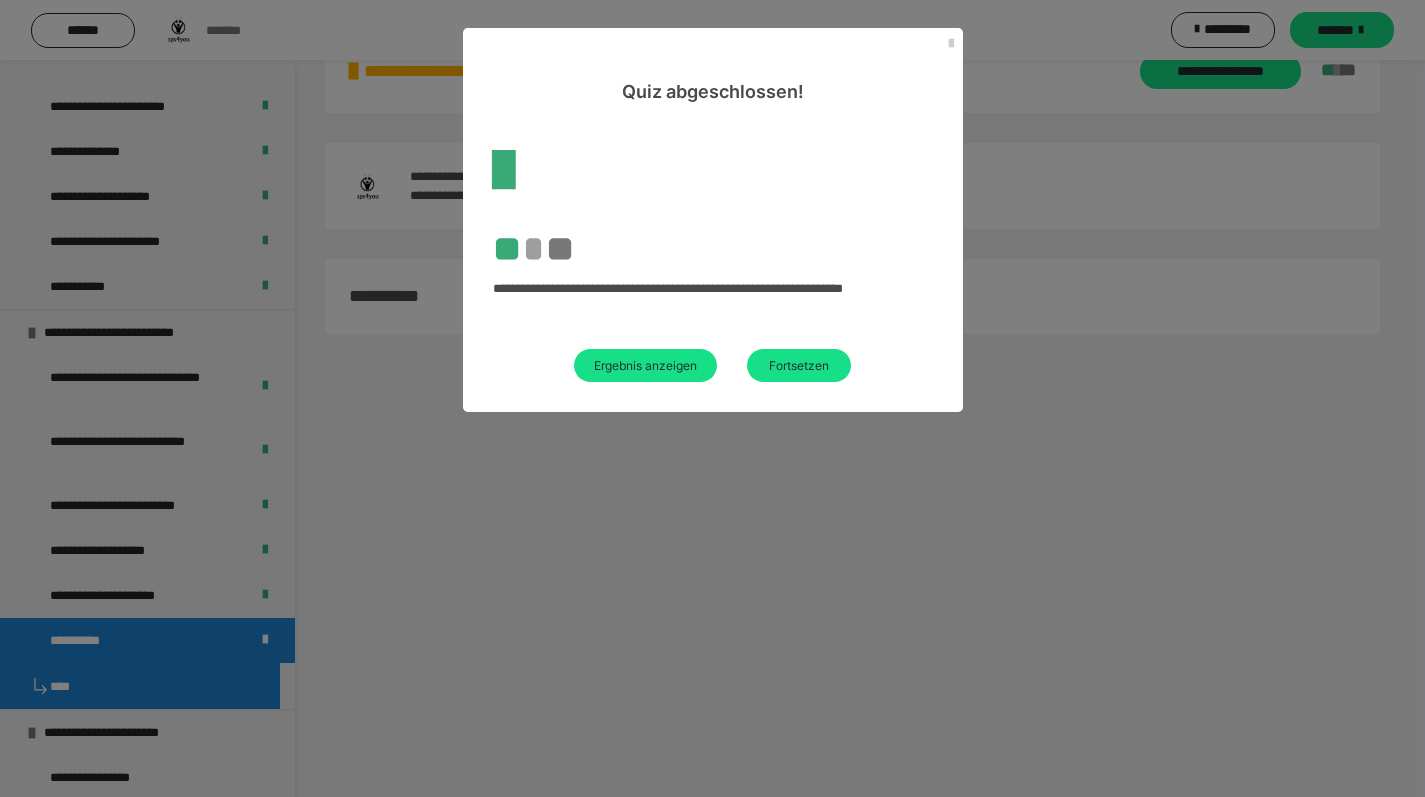 scroll, scrollTop: 60, scrollLeft: 0, axis: vertical 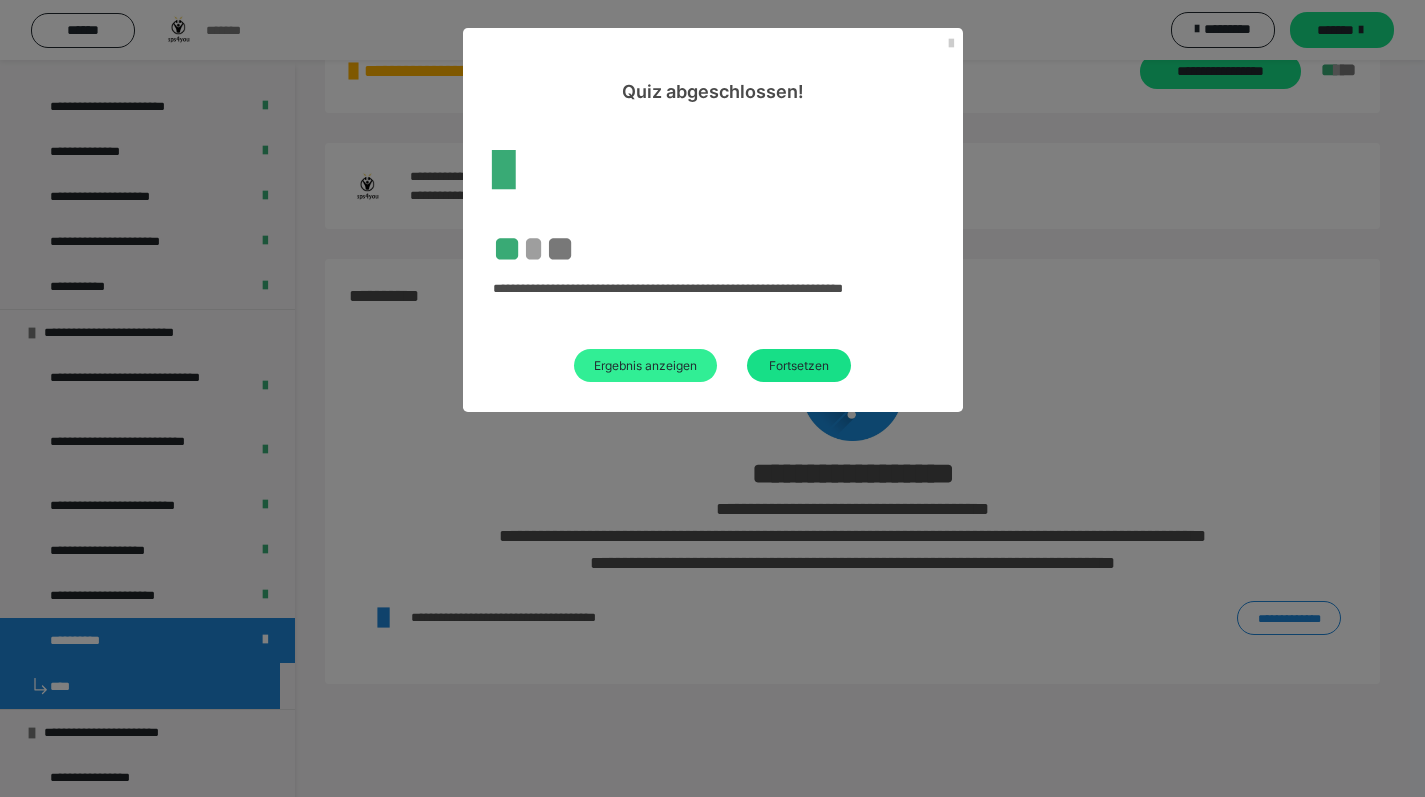 click on "Ergebnis anzeigen" at bounding box center [645, 365] 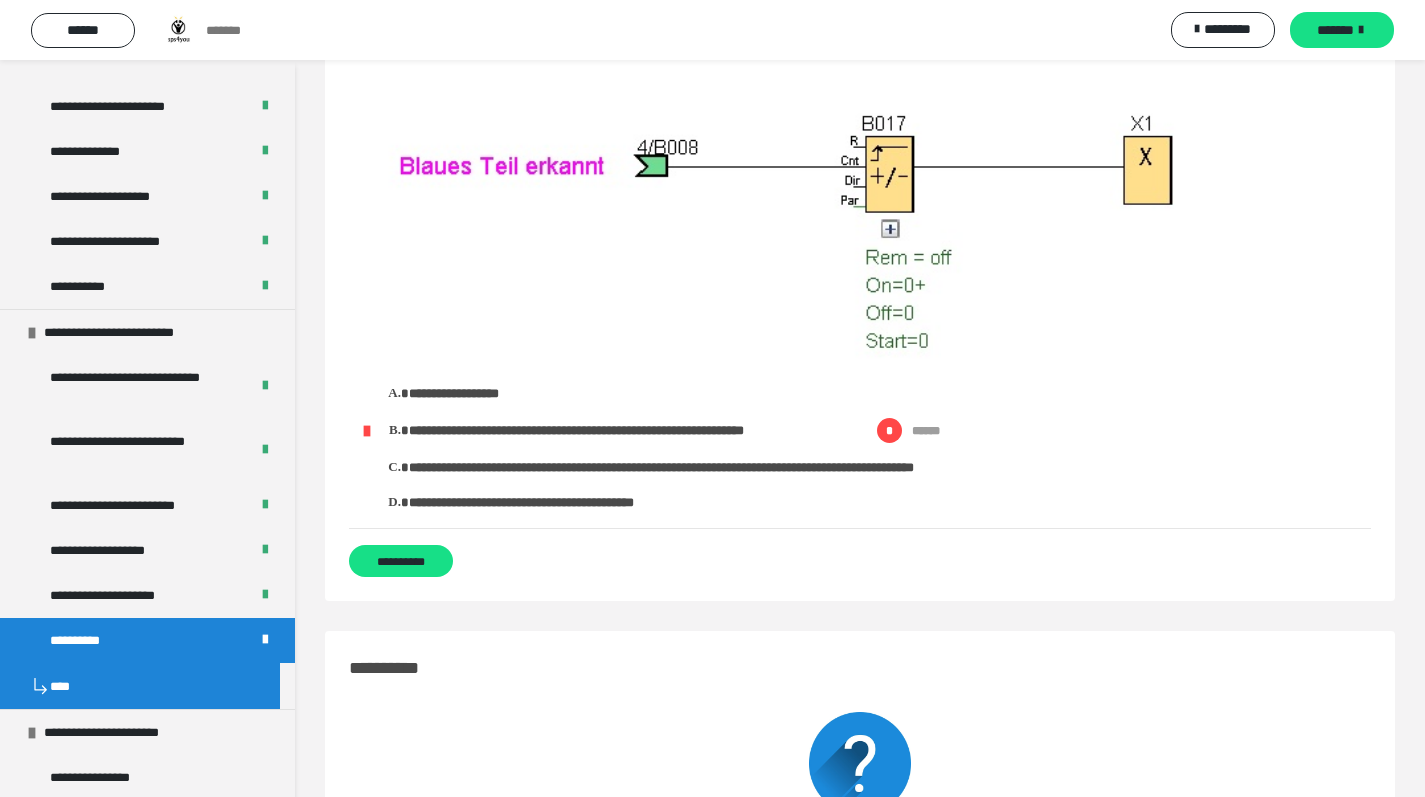 scroll, scrollTop: 6351, scrollLeft: 0, axis: vertical 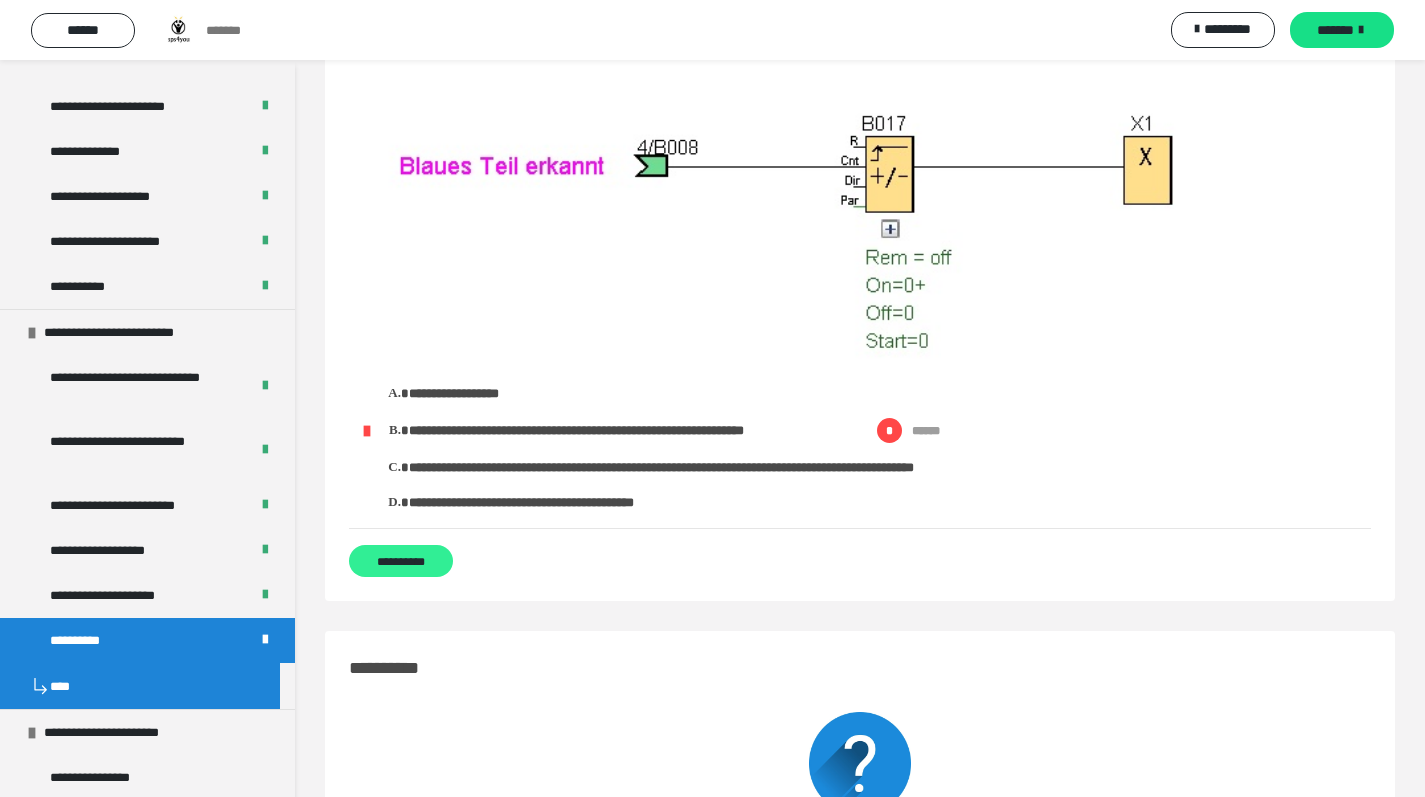click on "**********" at bounding box center [401, 561] 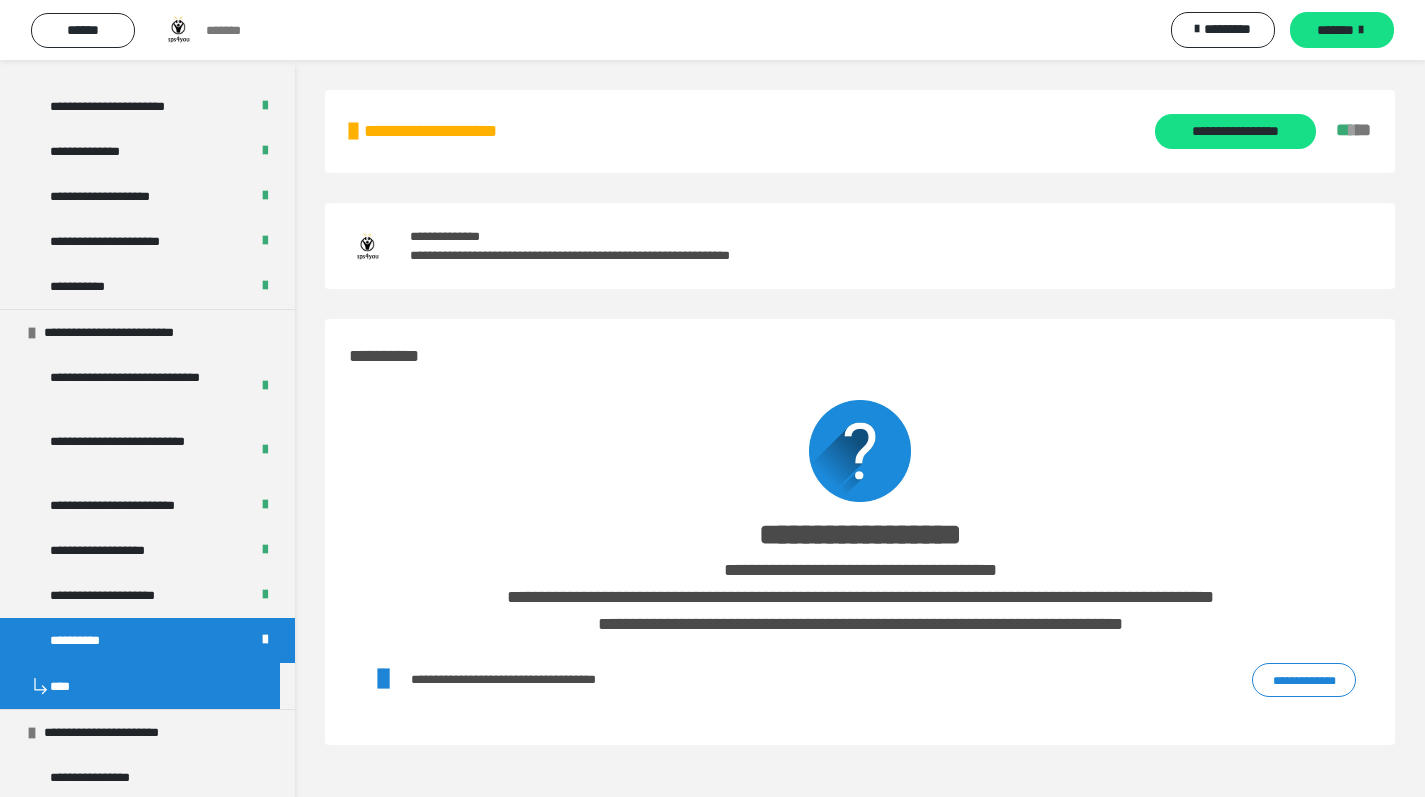 scroll, scrollTop: 0, scrollLeft: 0, axis: both 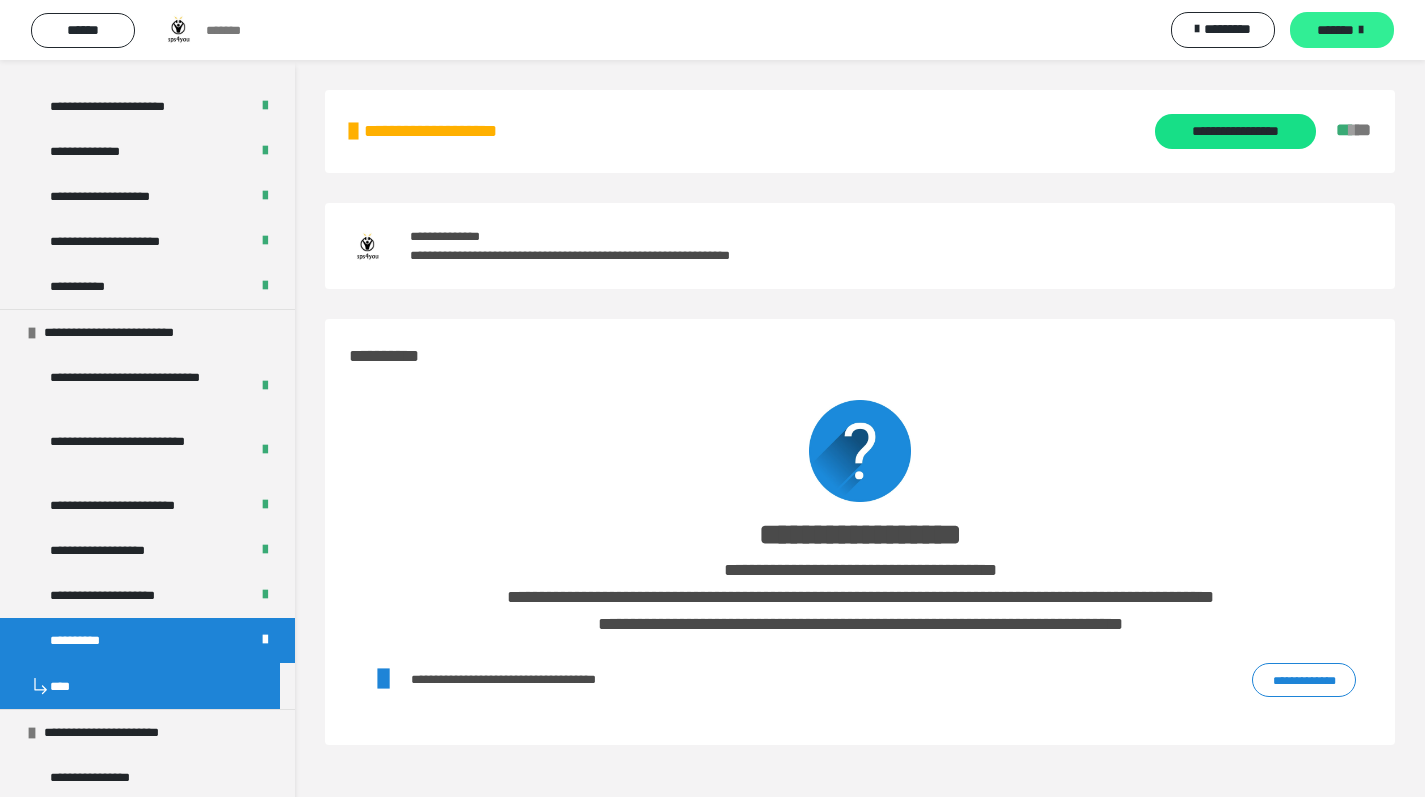click on "*******" at bounding box center [1335, 30] 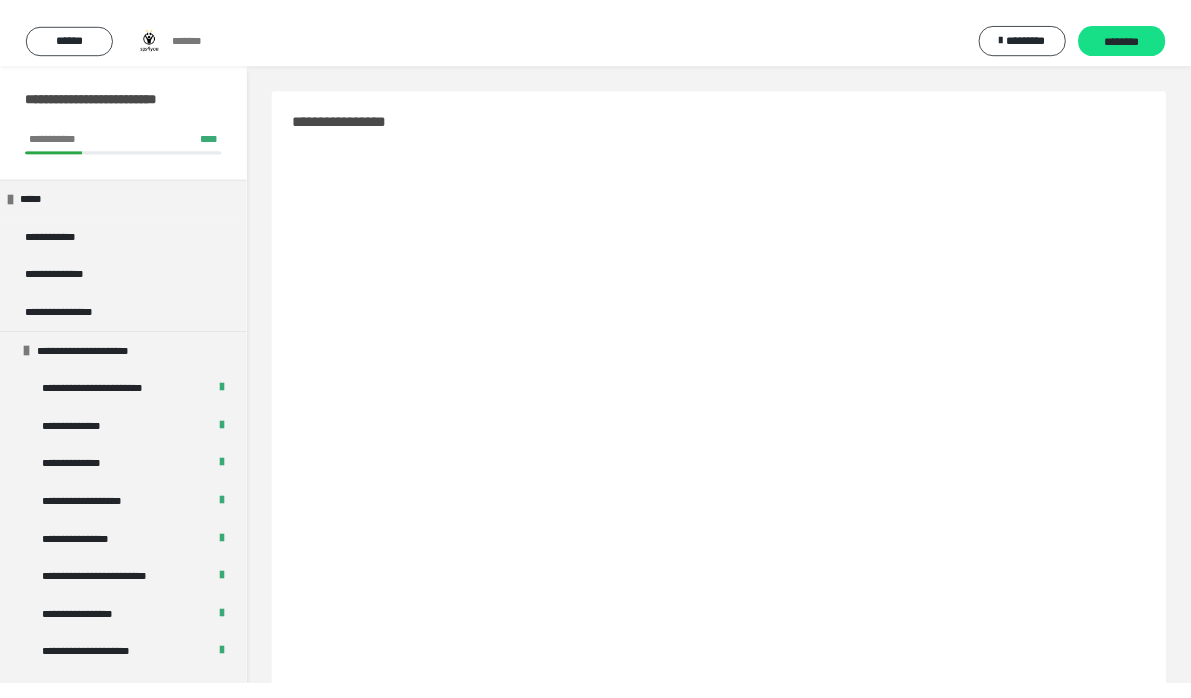 scroll, scrollTop: 0, scrollLeft: 0, axis: both 